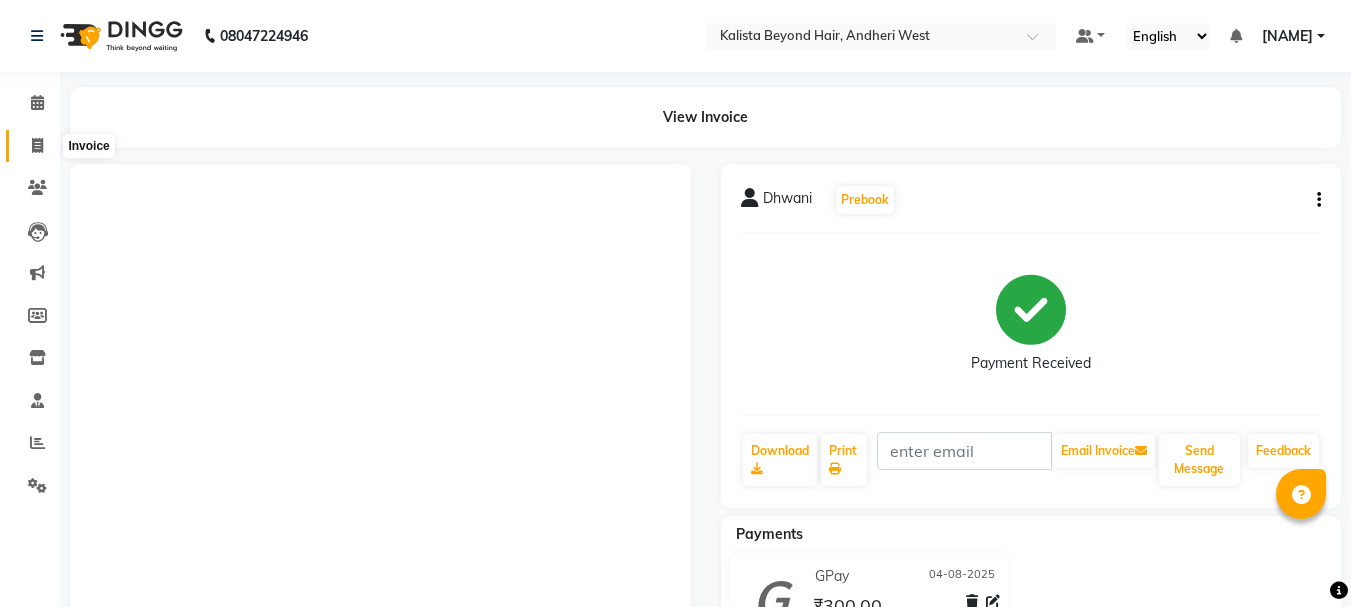 click 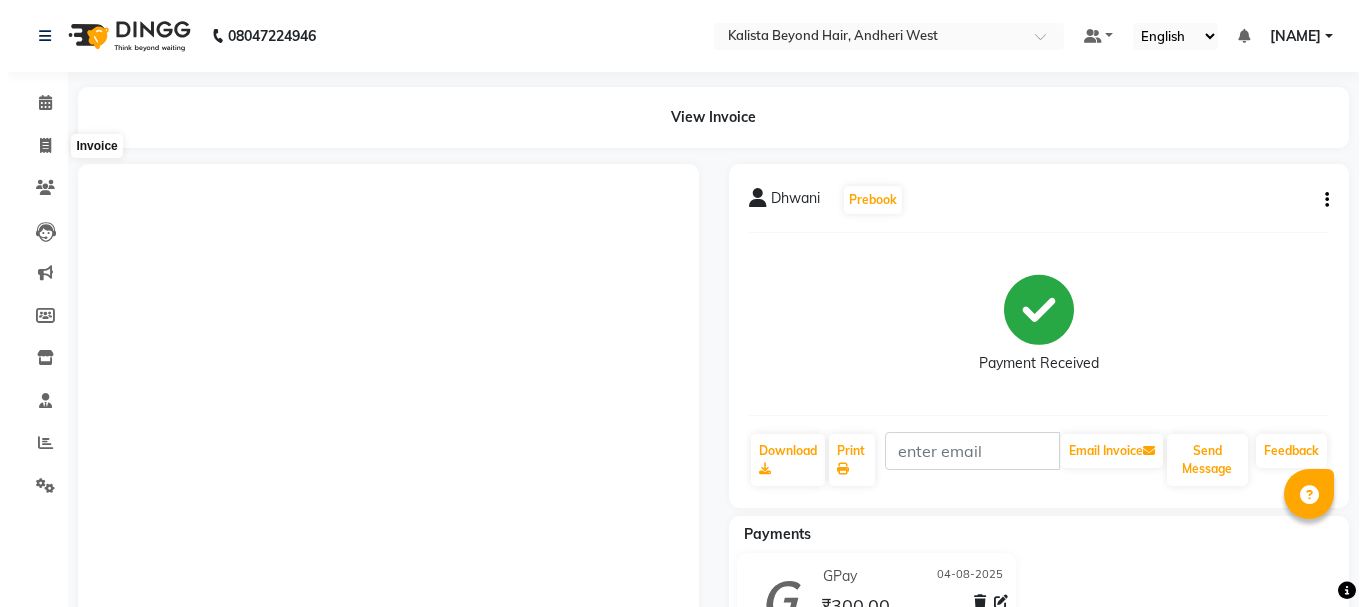 scroll, scrollTop: 0, scrollLeft: 0, axis: both 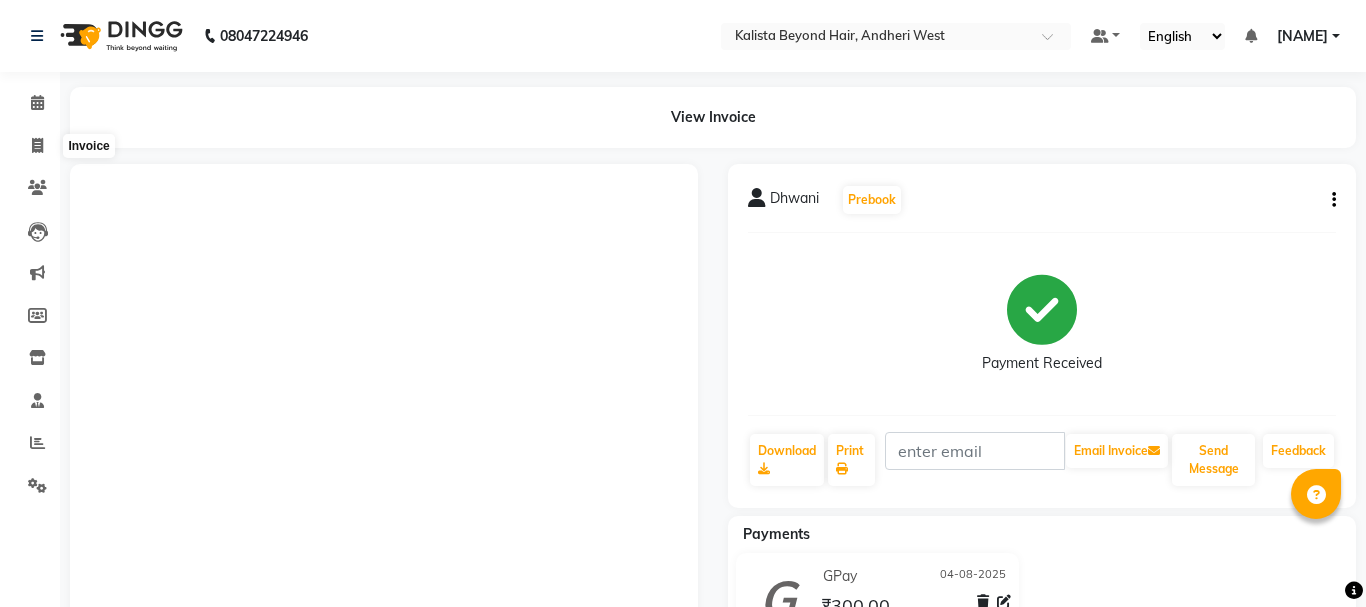 select on "service" 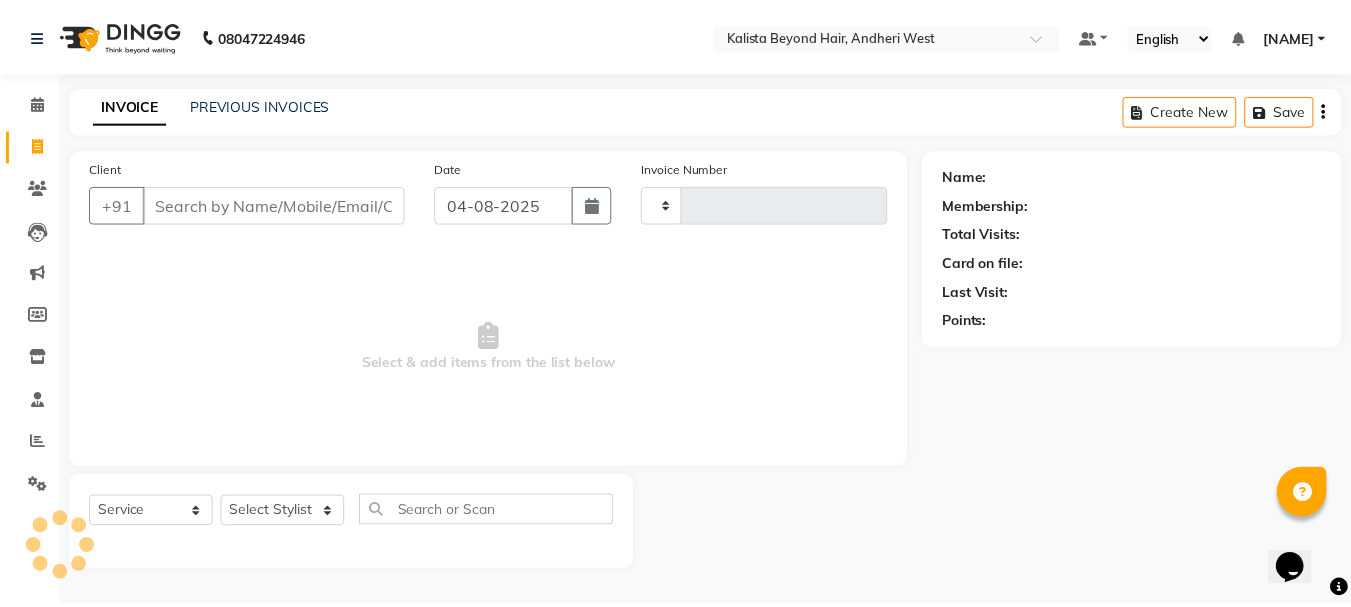 scroll, scrollTop: 0, scrollLeft: 0, axis: both 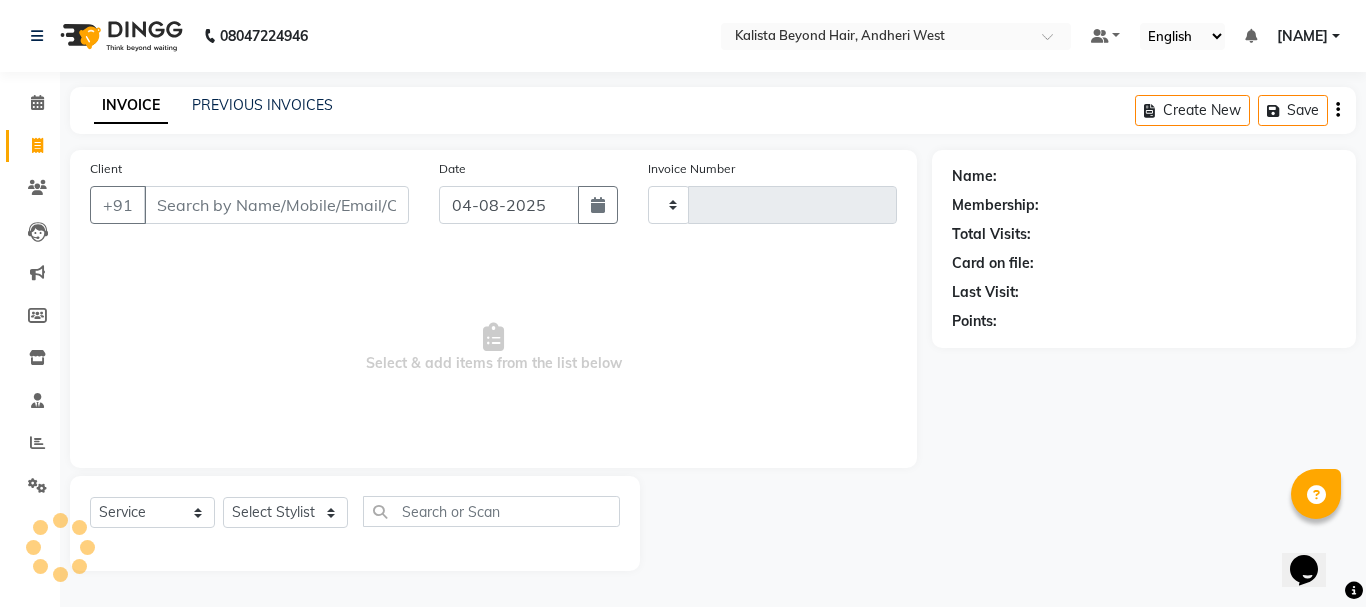 click on "Client" at bounding box center [276, 205] 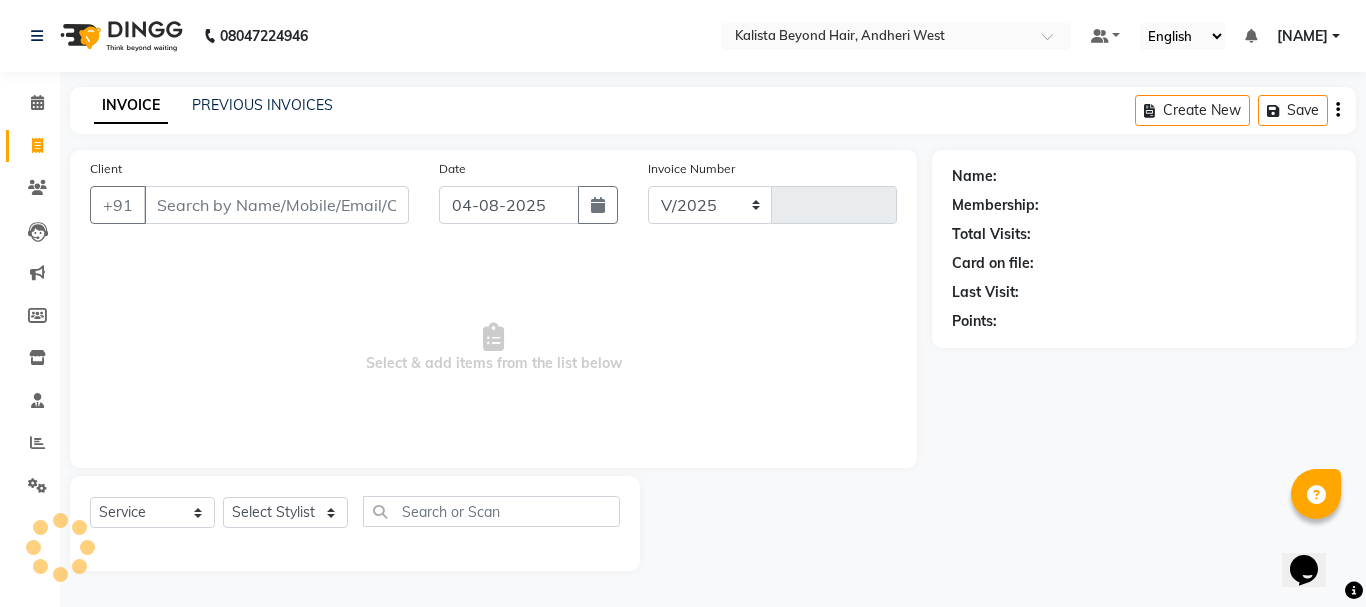 select on "6352" 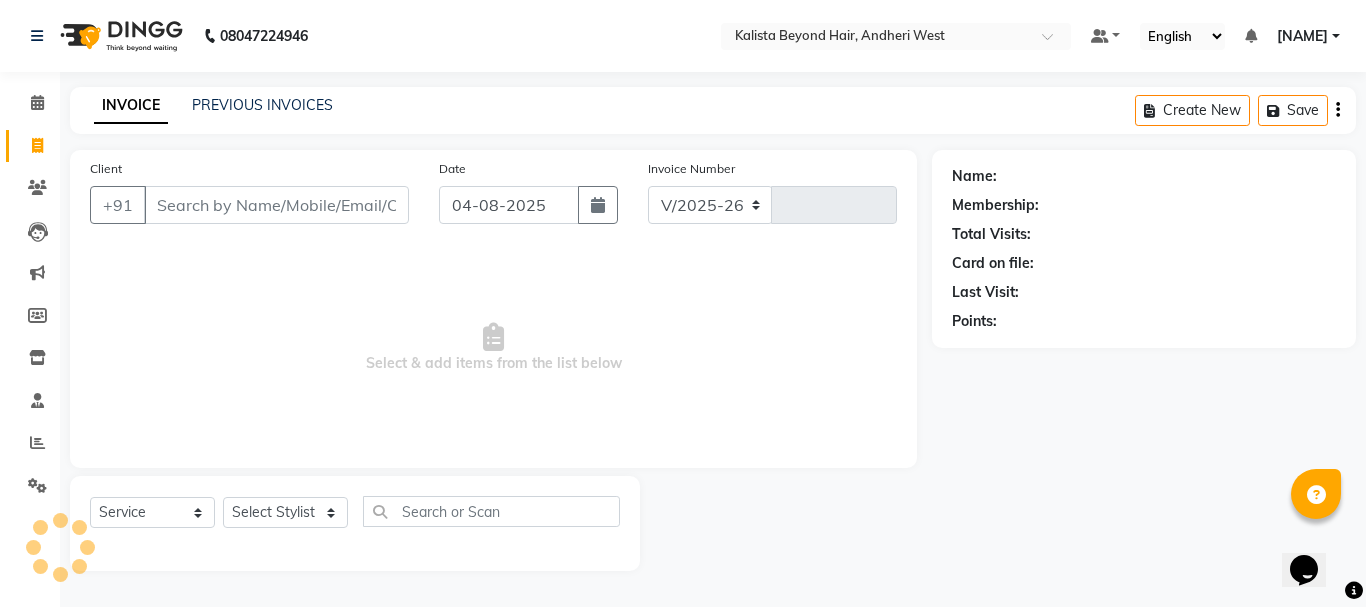 type on "0866" 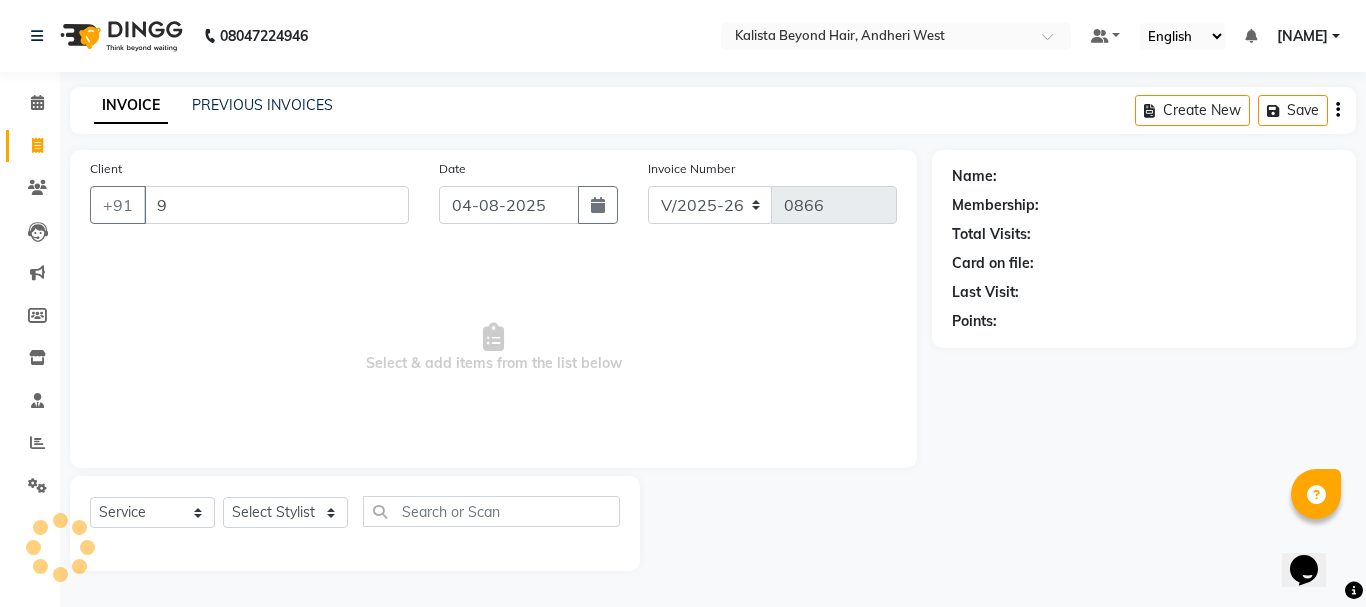 type on "93" 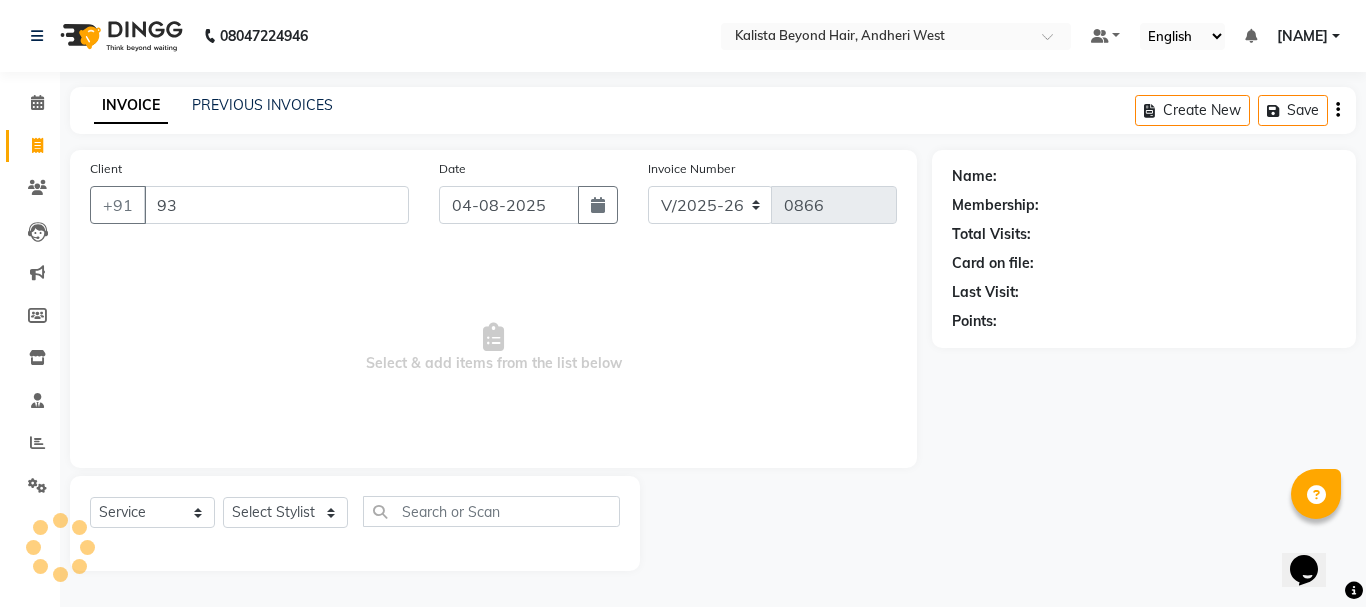 select on "48071" 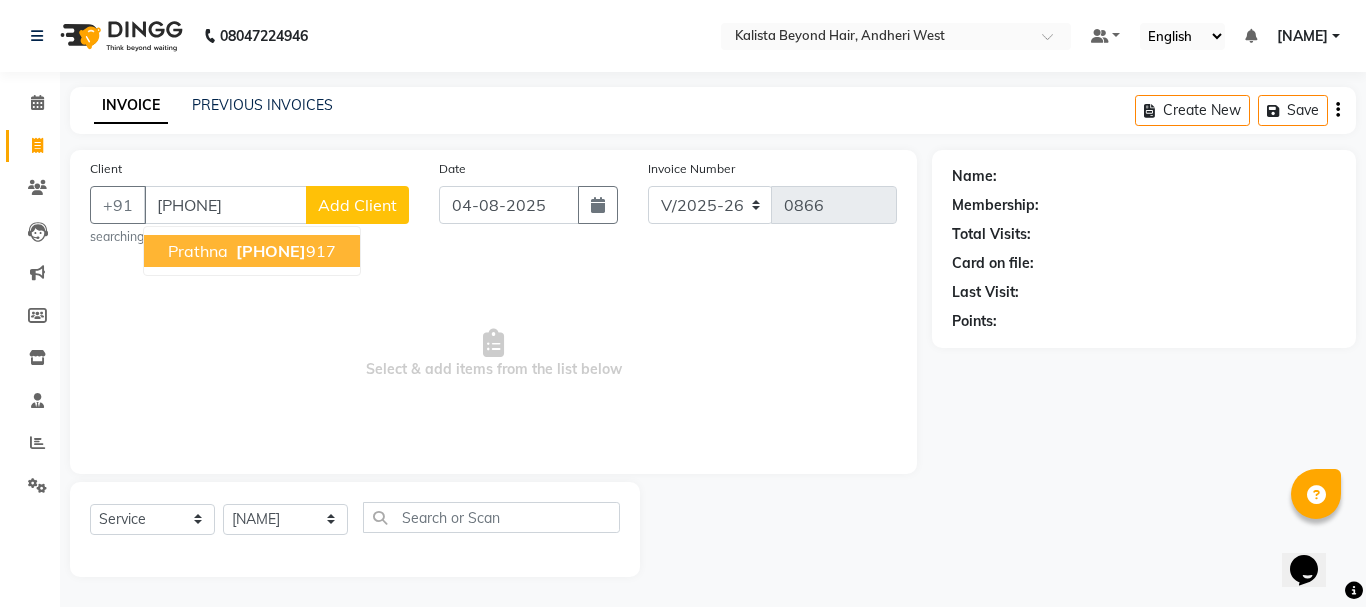 type on "[PHONE]" 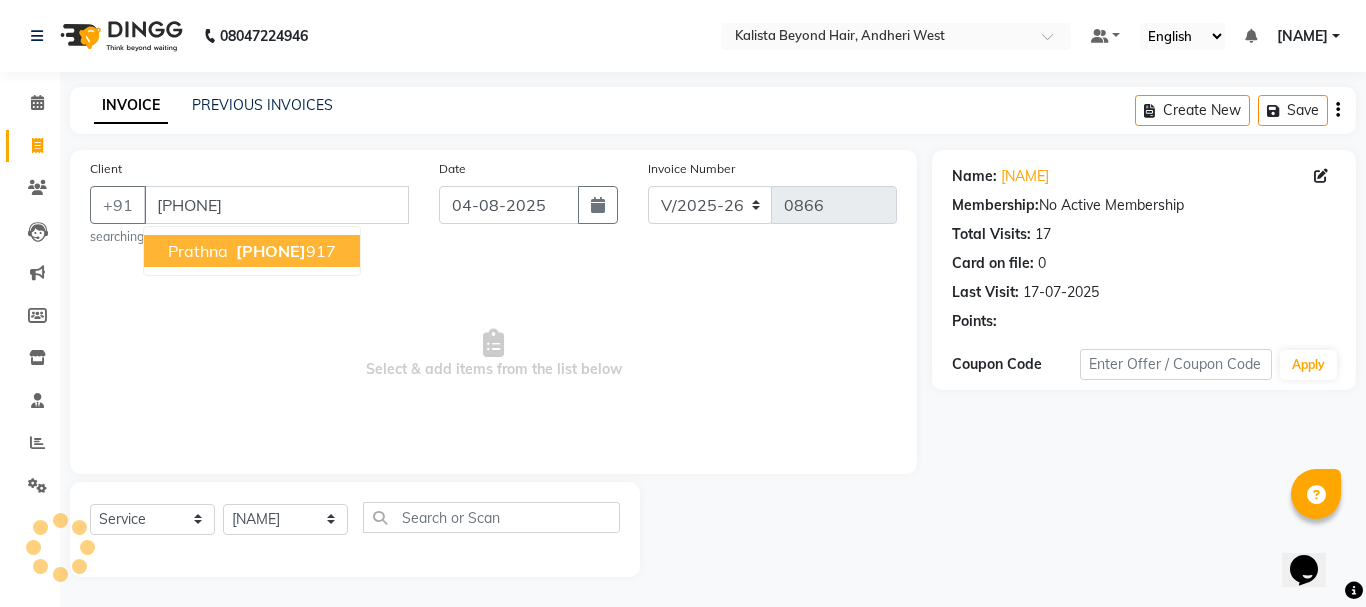 click on "[PHONE]" at bounding box center [271, 251] 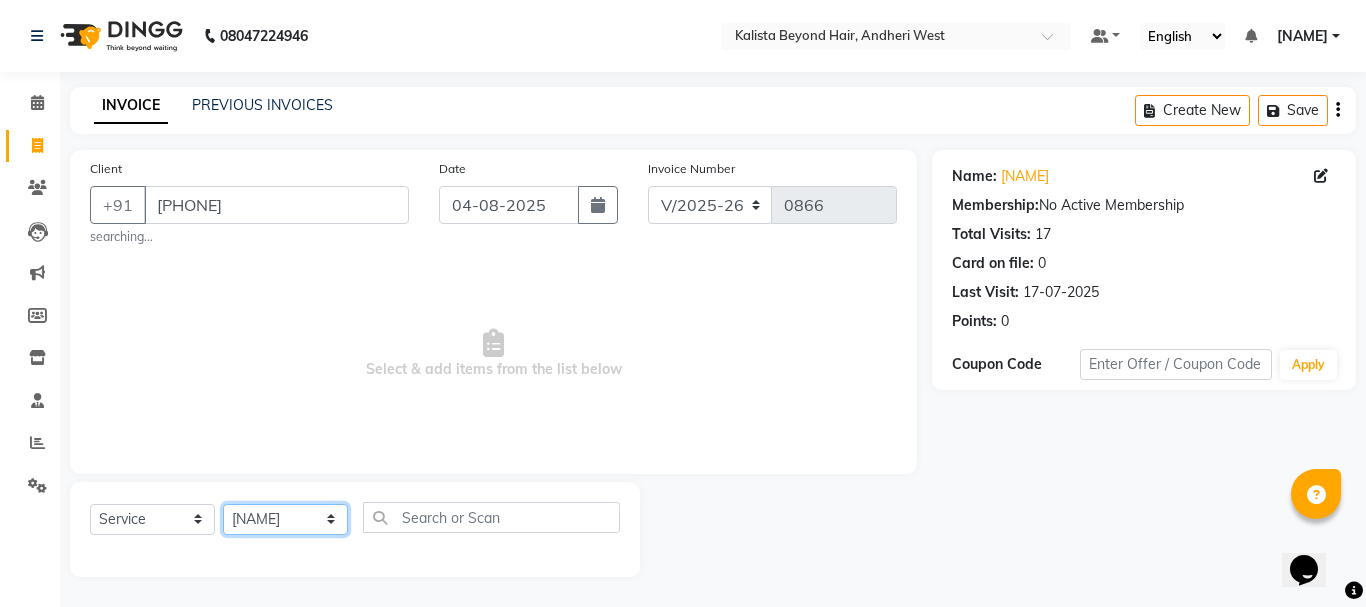 click on "Select Stylist ADMIN [NAME] [NAME]  [NAME] [NAME]  [NAME] [NAME] [NAME] [NAME] [NAME] [NAME] [NAME] [NAME] [NAME] [NAME] [NAME] [NAME] [NAME] [NAME] [NAME] [NAME] [NAME] [NAME] [NAME]" 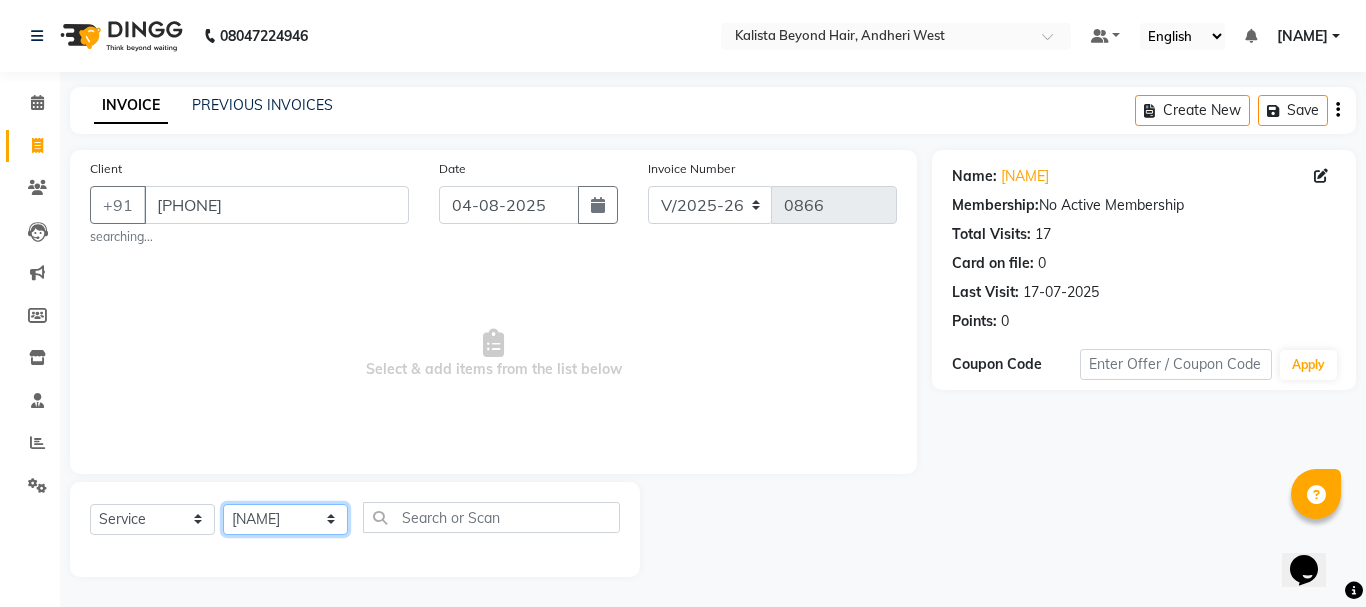 select on "[POSTAL_CODE]" 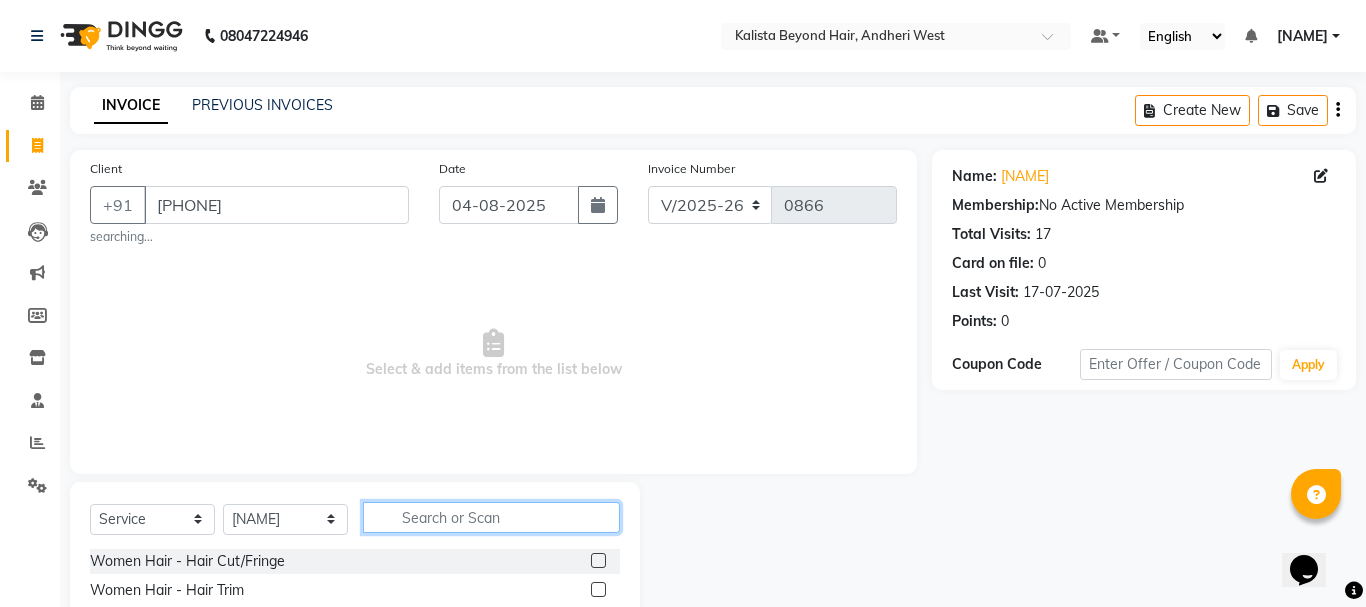 click 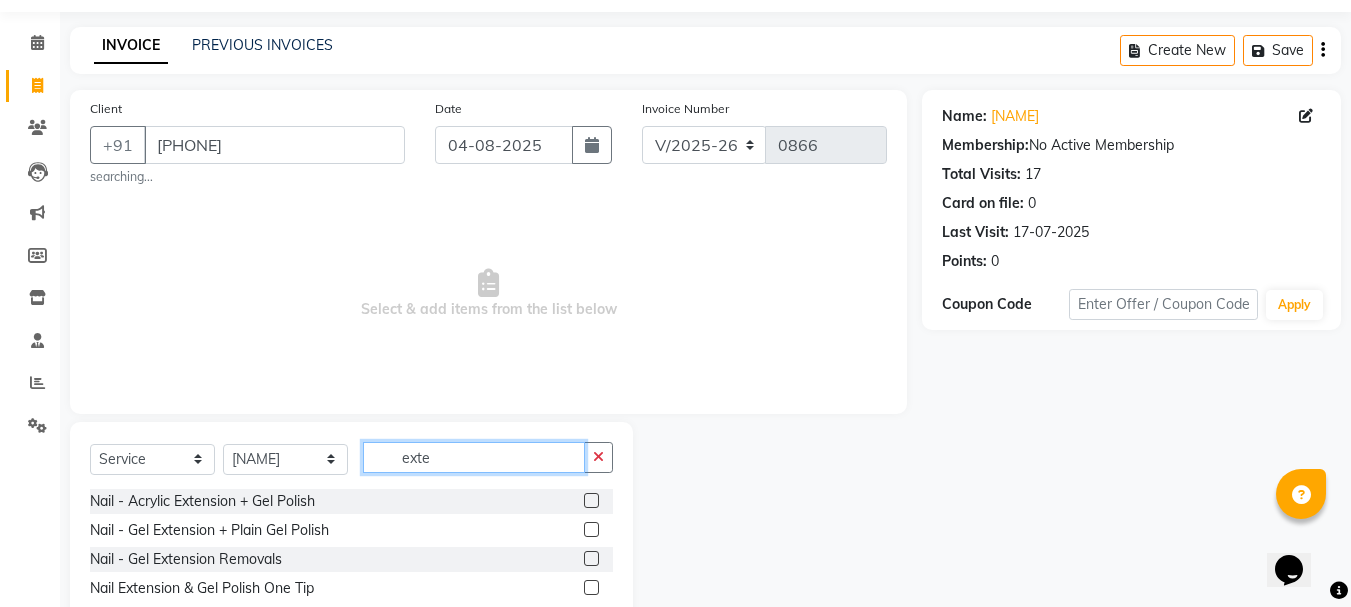 scroll, scrollTop: 116, scrollLeft: 0, axis: vertical 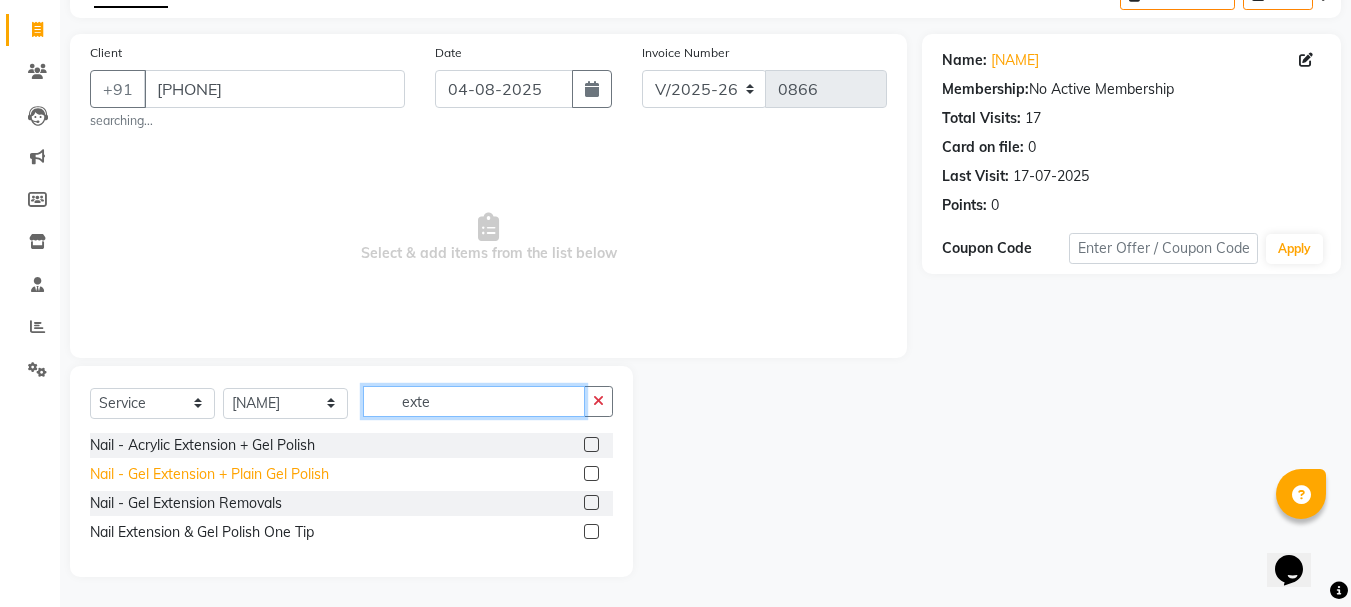 type on "exte" 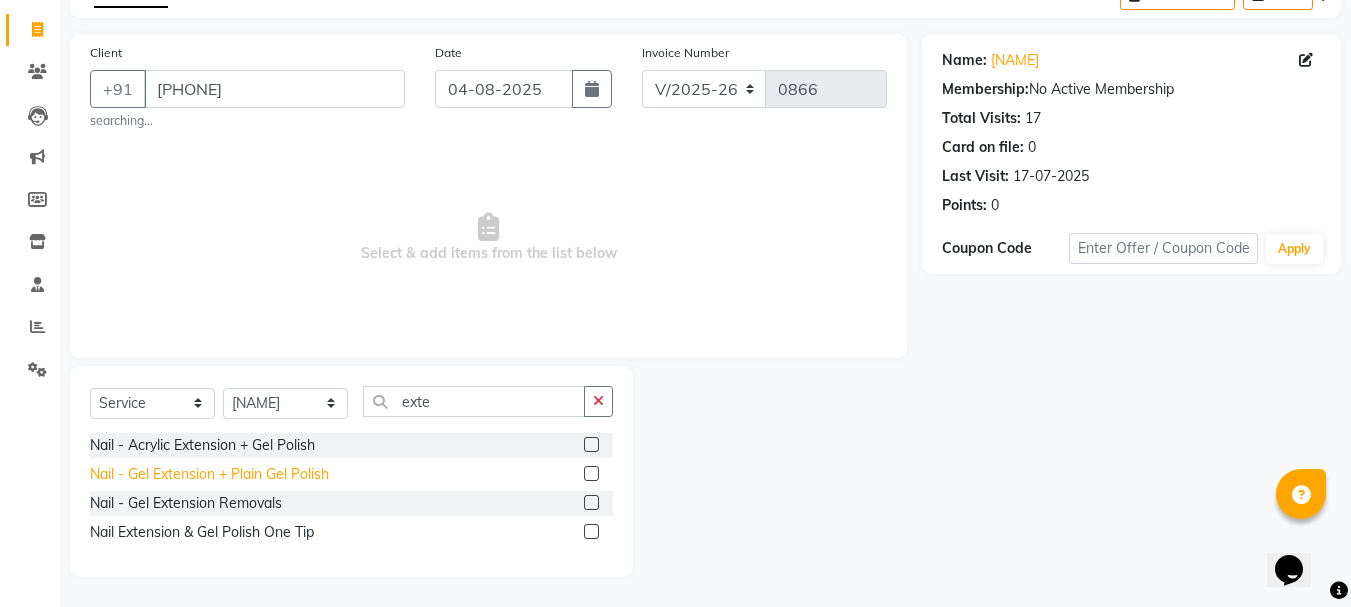 click on "Nail - Gel Extension + Plain Gel Polish" 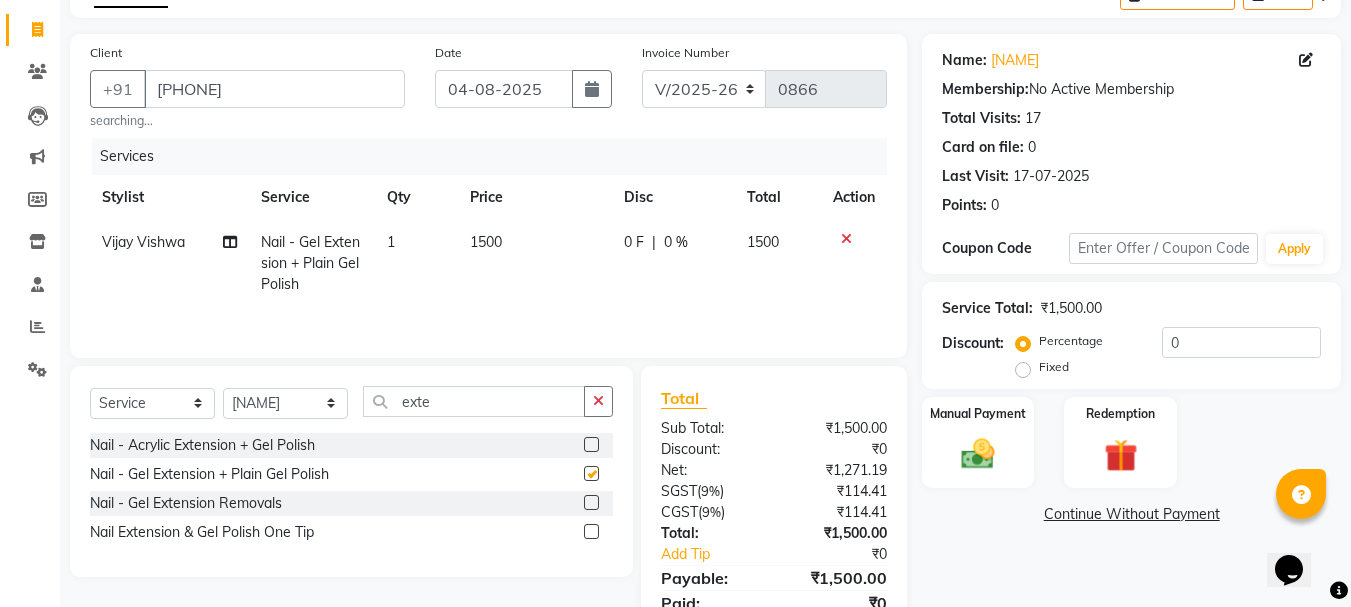 checkbox on "false" 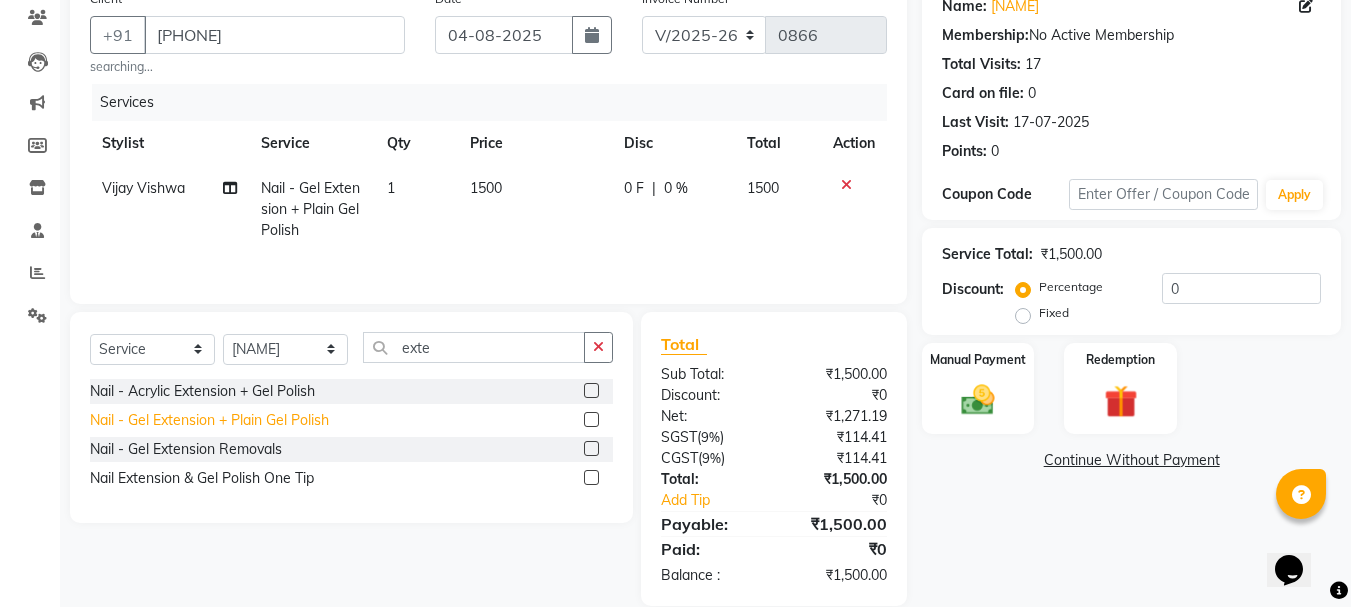 scroll, scrollTop: 199, scrollLeft: 0, axis: vertical 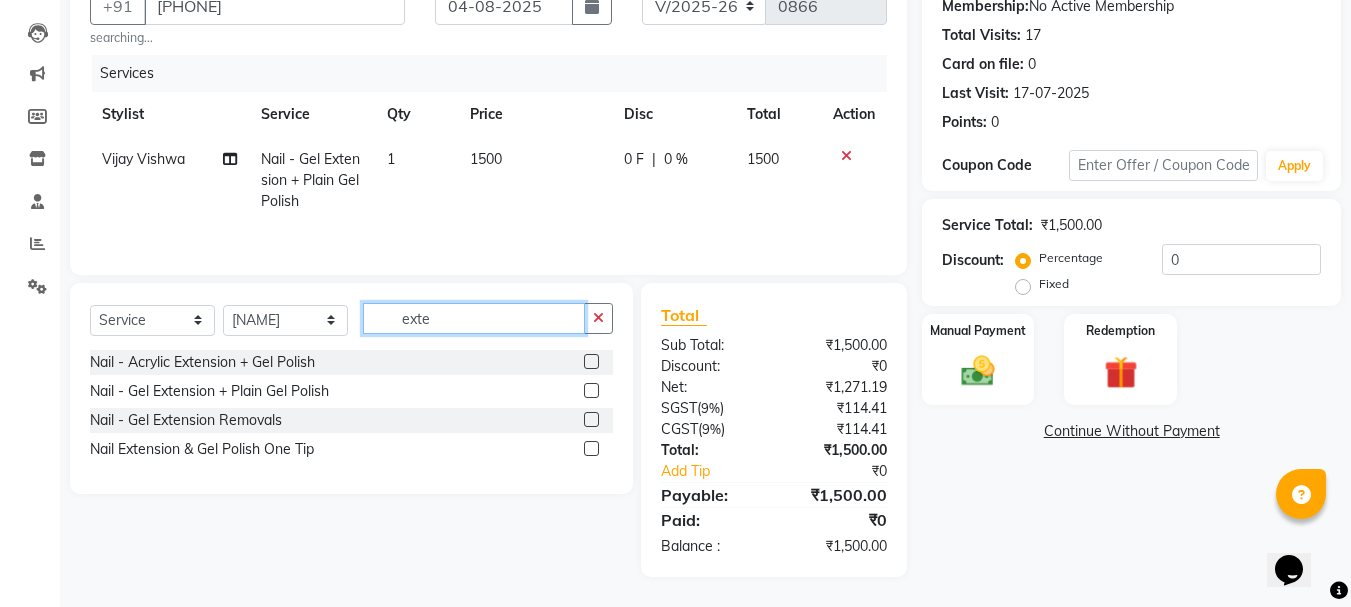 drag, startPoint x: 432, startPoint y: 322, endPoint x: 376, endPoint y: 318, distance: 56.142673 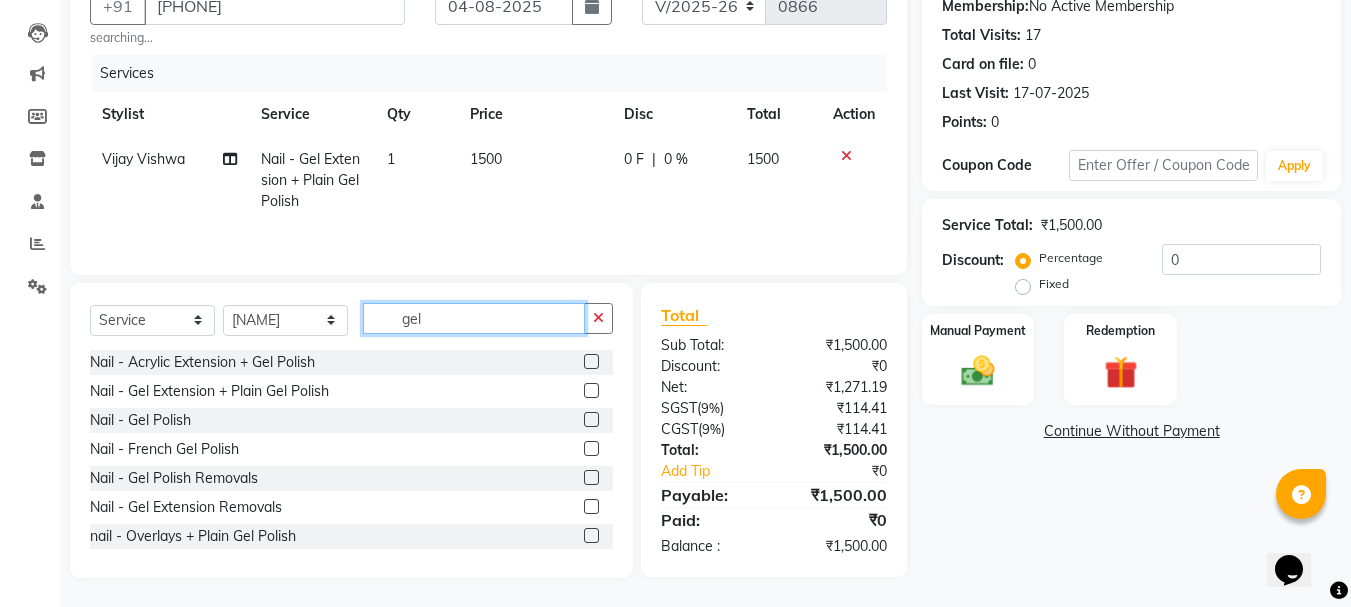 drag, startPoint x: 489, startPoint y: 334, endPoint x: 361, endPoint y: 307, distance: 130.81667 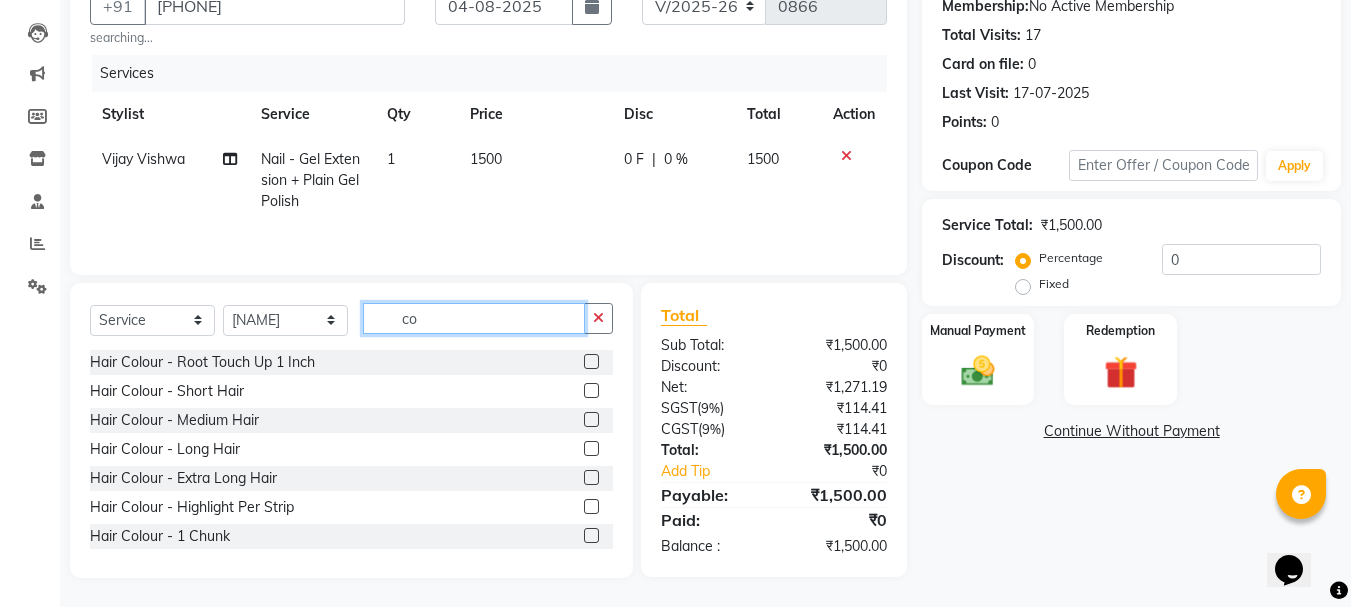 type on "c" 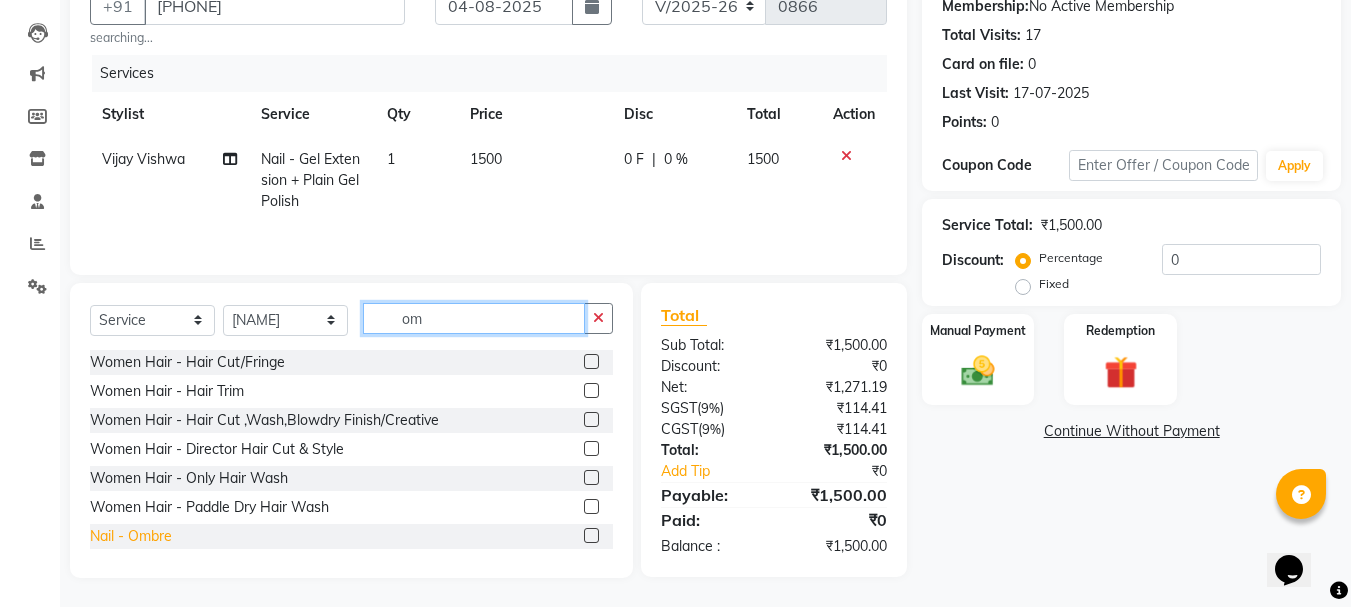 type on "om" 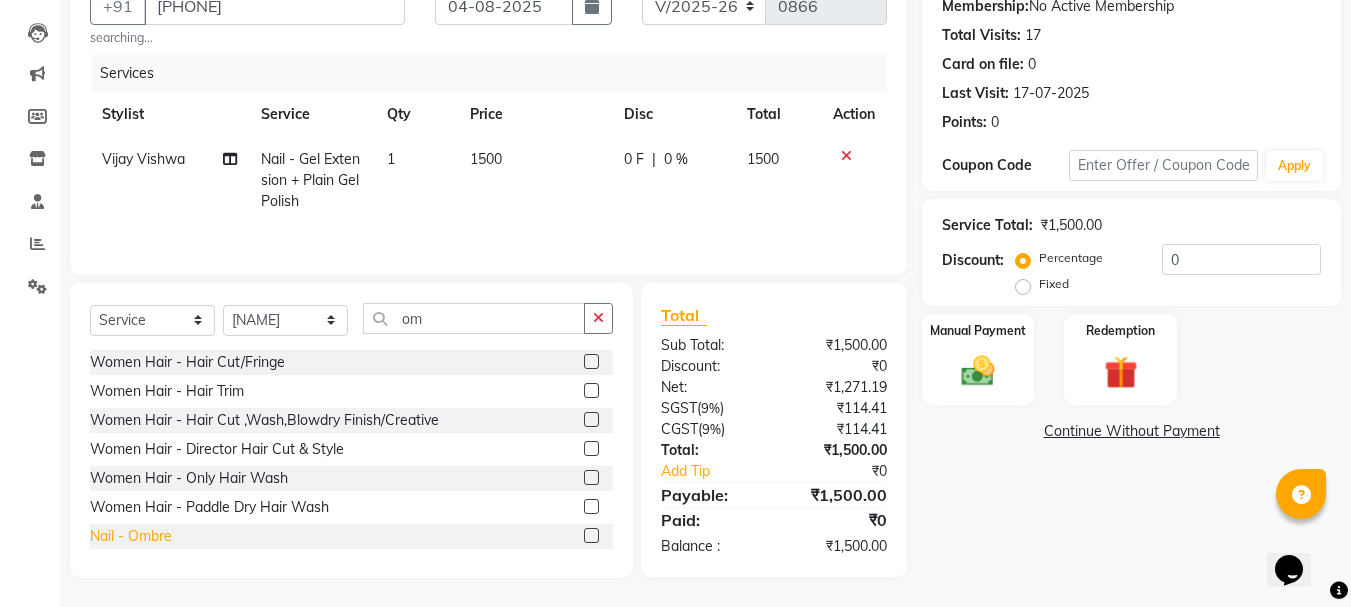 click on "Nail - Ombre" 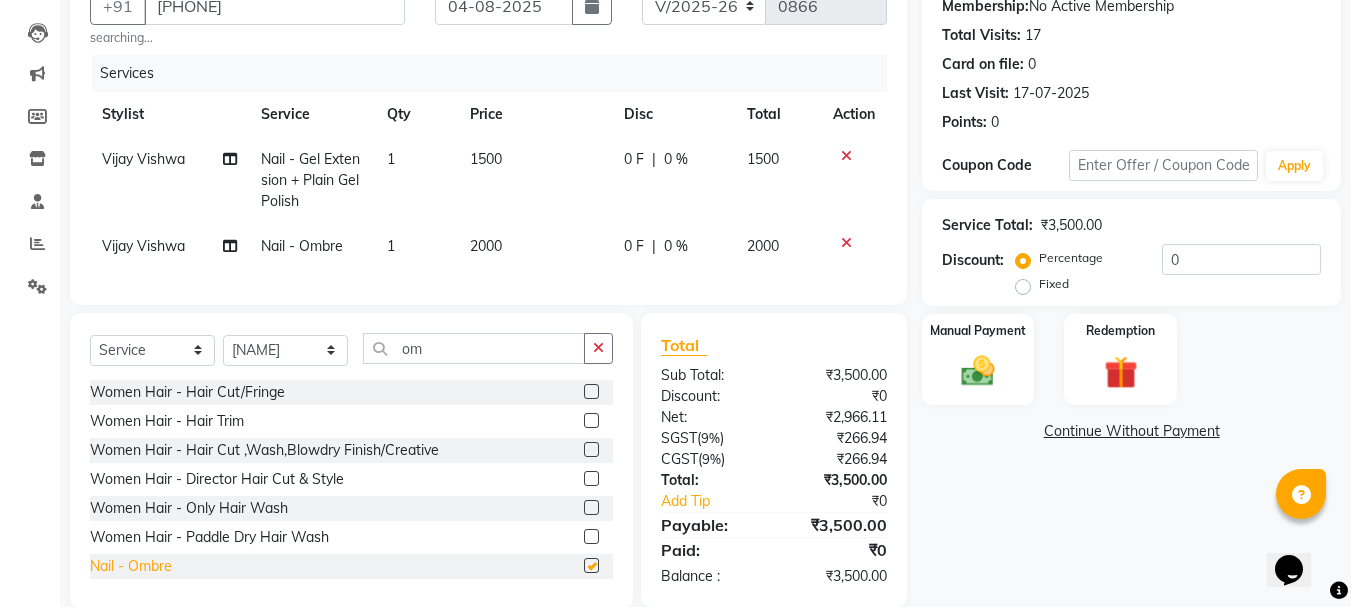 checkbox on "false" 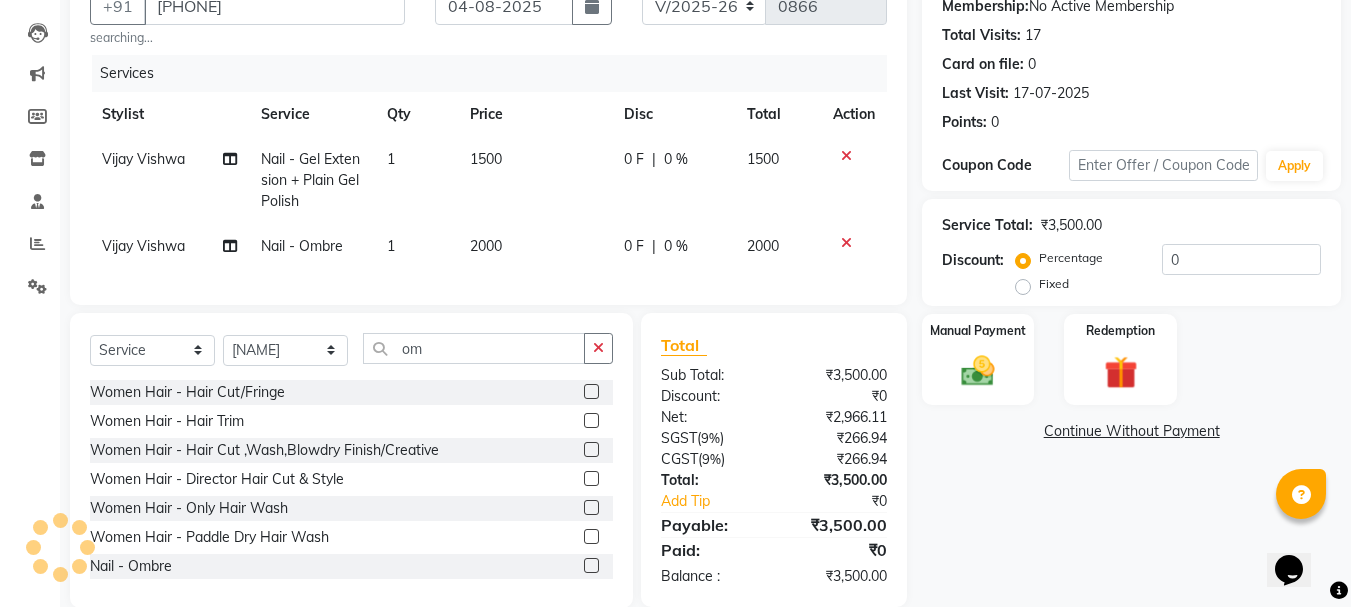 click 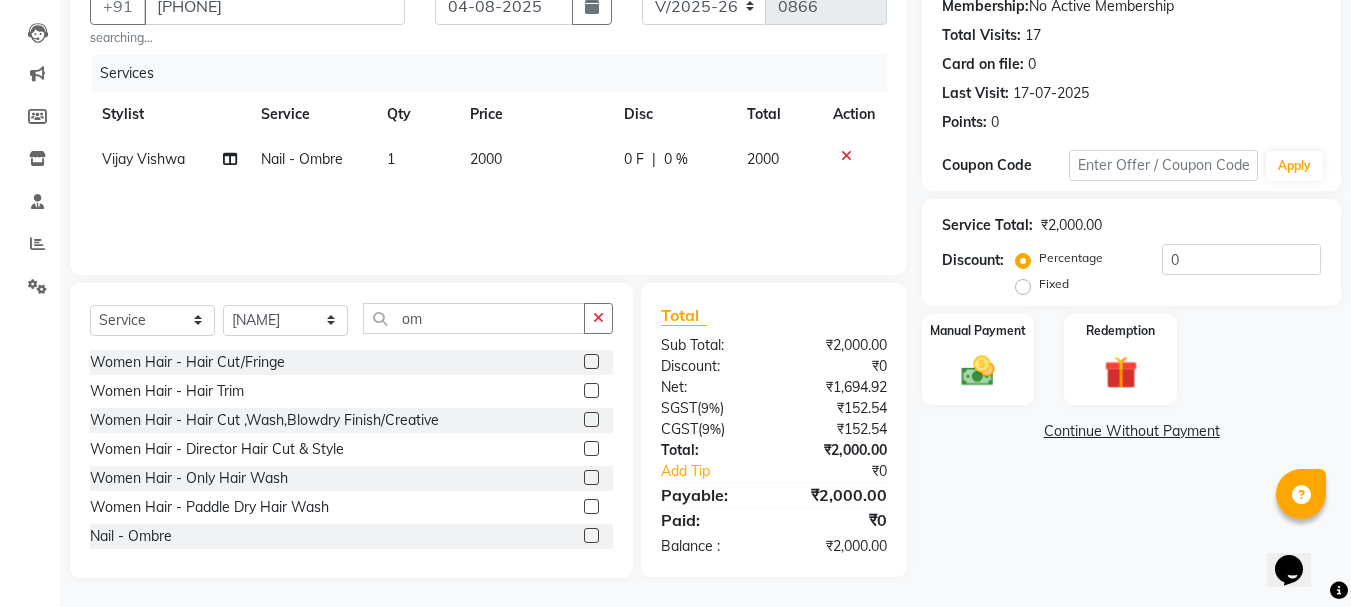 click on "2000" 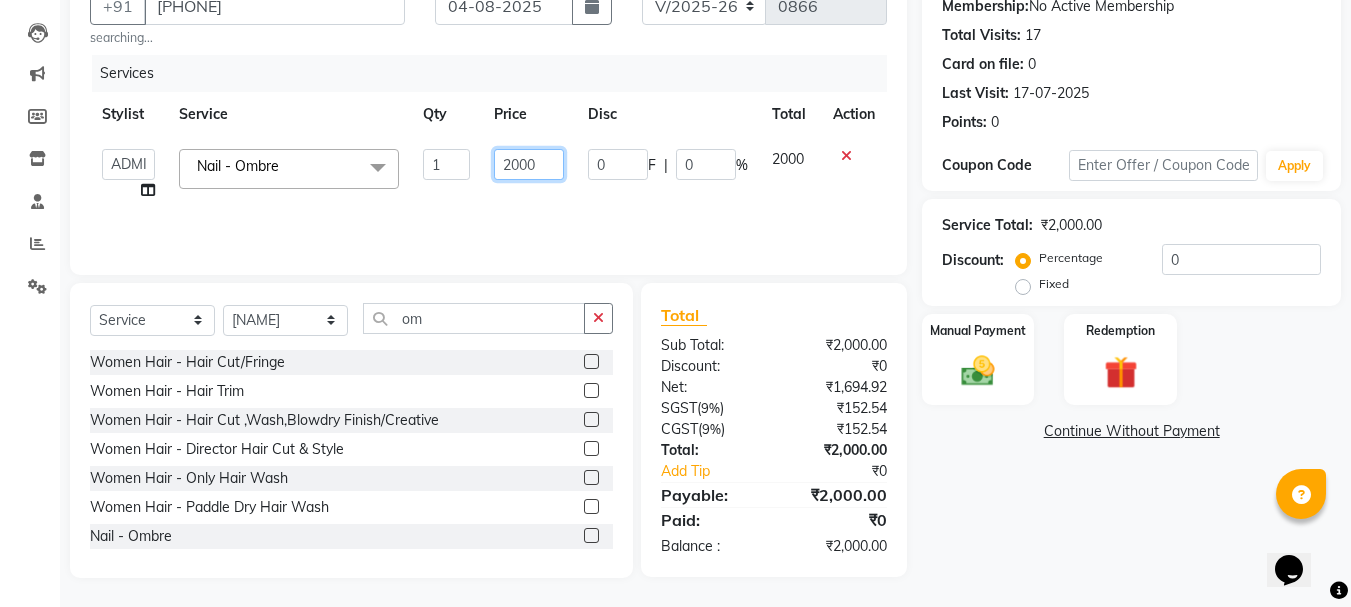 drag, startPoint x: 537, startPoint y: 164, endPoint x: 484, endPoint y: 170, distance: 53.338543 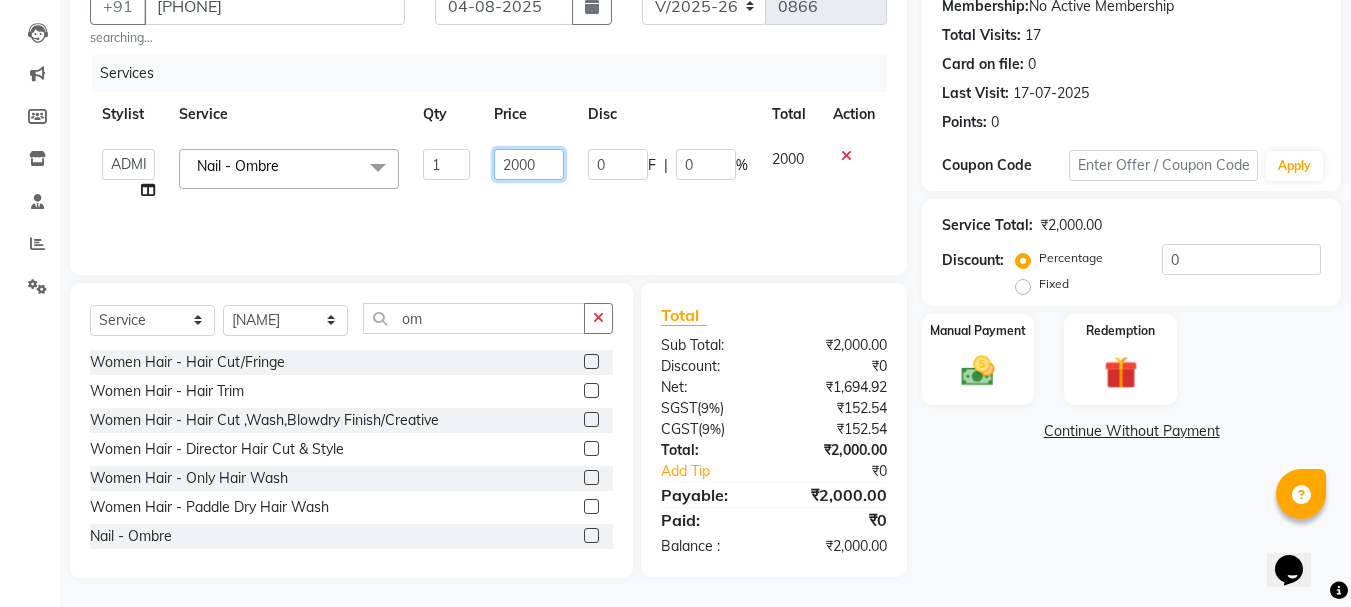 click on "2000" 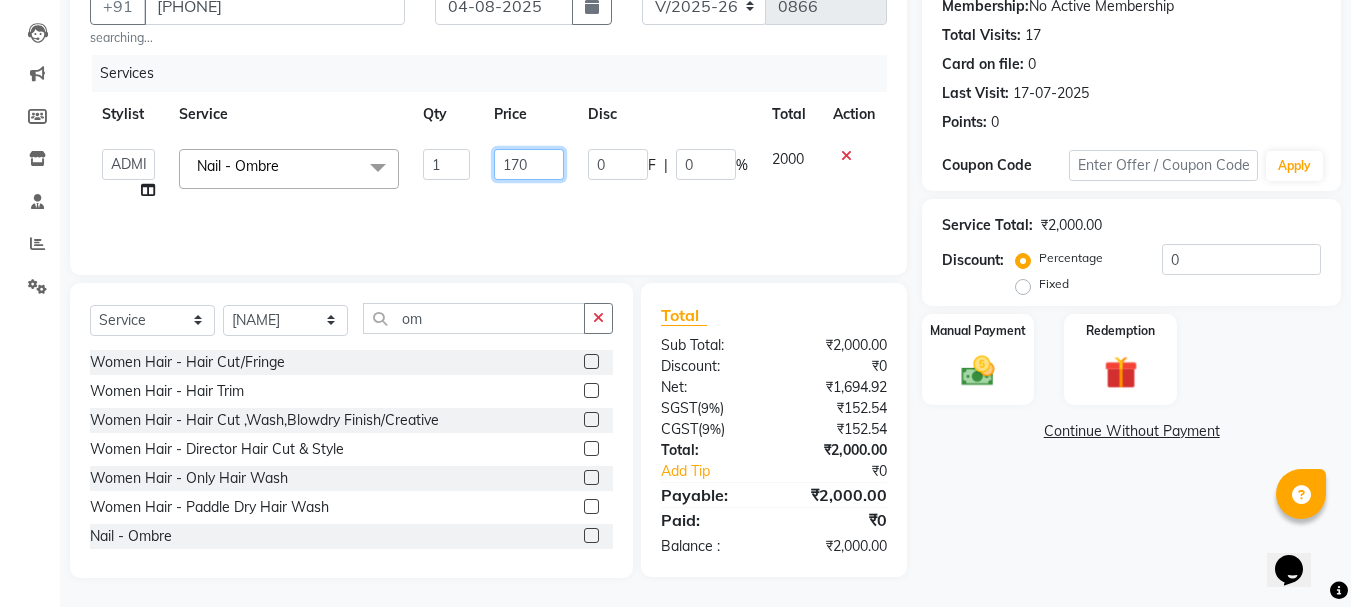 type on "1700" 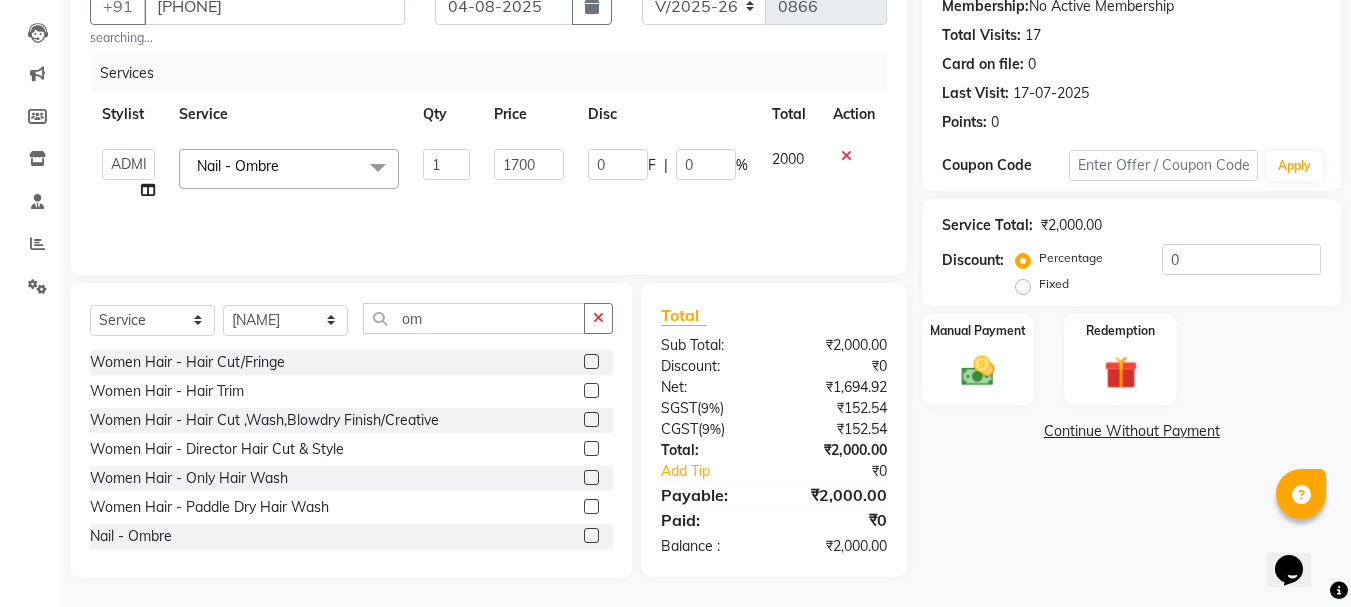 click on "Services Stylist Service Qty Price Disc Total Action  ADMIN   [NAME]   [NAME]    [NAME]    [NAME]   [NAME] [NAME] [NAME] [NAME] [NAME] [NAME] [NAME] [NAME] [NAME] [NAME] [NAME] [NAME] [NAME] [NAME] [NAME] [NAME] Nail - Ombre   x Women Hair - Hair Cut/Fringe Women Hair - Hair Trim Women Hair - Hair Cut ,Wash,Blowdry  Finish/Creative Women Hair - Director Hair Cut & Style Women Hair - Only Hair Wash Women Hair - Paddle Dry Hair Wash Straight Blowdry - Medium Hair Straight Blowdry - Long Hair Straight Blowdry - Extra Long Hair Curls Blowdry - Medium Hair Curls Blowdry - Long Hair Curls Blowdry - Extra Long Hair Ironing - Short To Shoulder Hair Ironing - Long Hair Ironing - Extra Long Hair Iron Curls & Tongs - Medium Hair Iron Curls & Tongs - Long Hair Iron Curls & Tongs - Extra Long Hair Iron Curls & Tongs - Up Style Hair Colour  - Root Touch Up 1 Inch Hair Colour  - Short Hair Hair Colour  - Medium Hair Hair Colour  - Long Hair Hair Colour  - 1 Chunk 1 0 F" 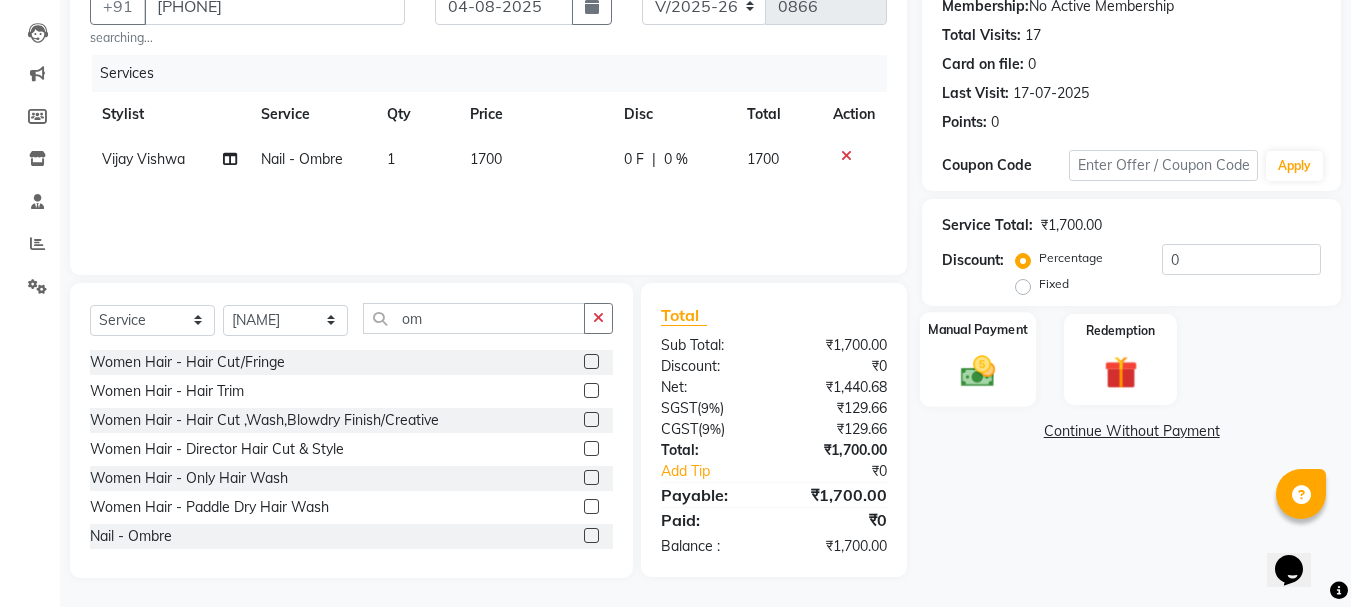 click 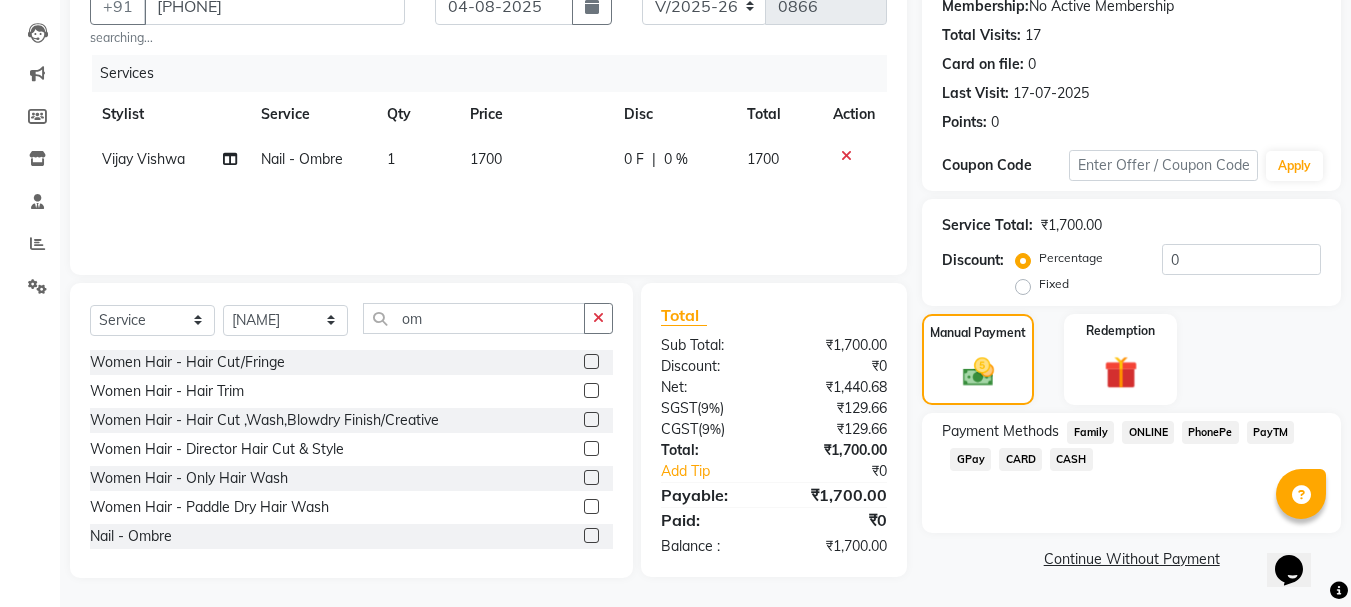 click on "GPay" 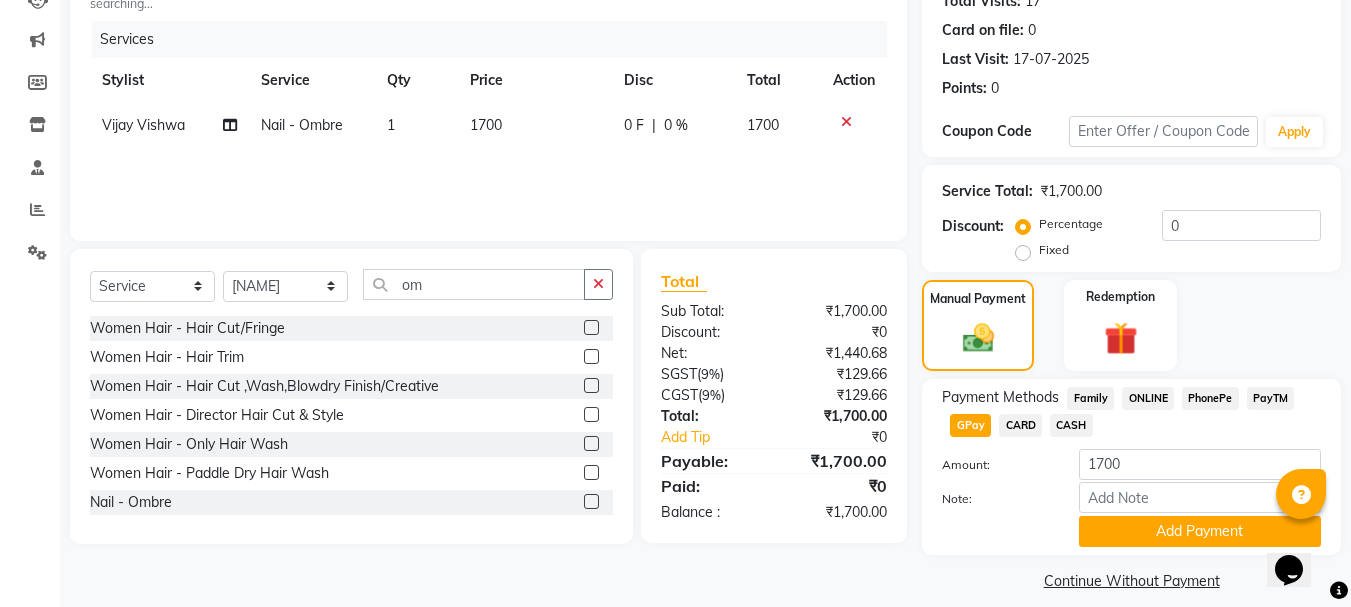 scroll, scrollTop: 252, scrollLeft: 0, axis: vertical 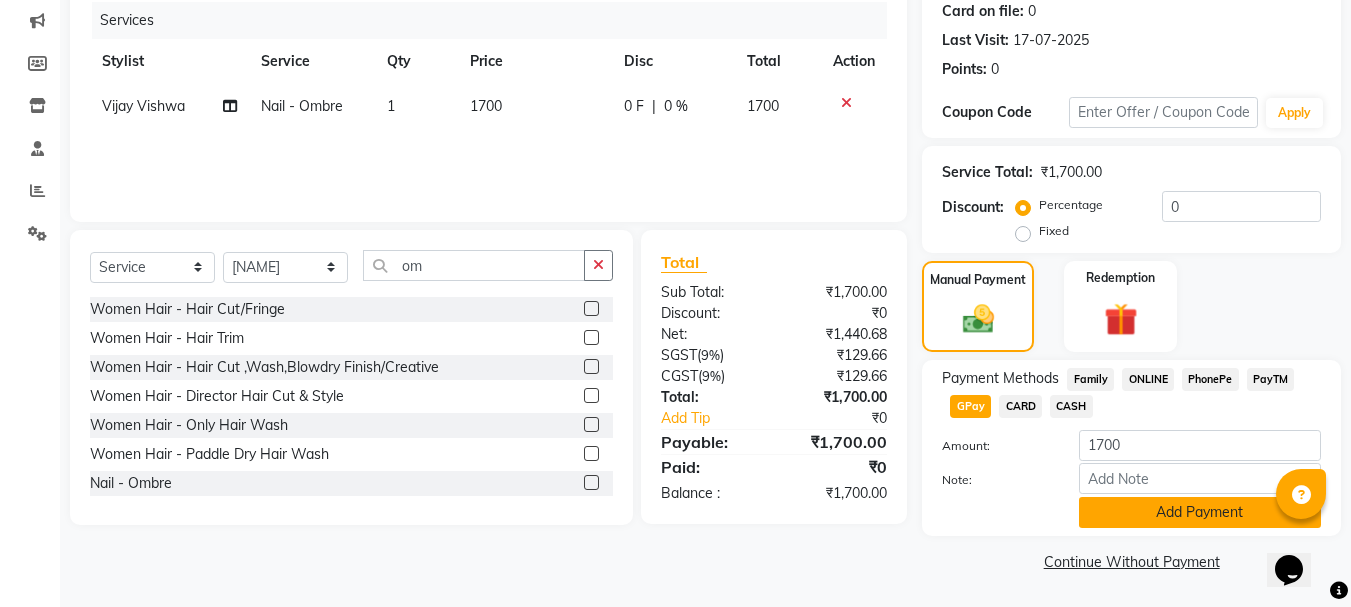 click on "Add Payment" 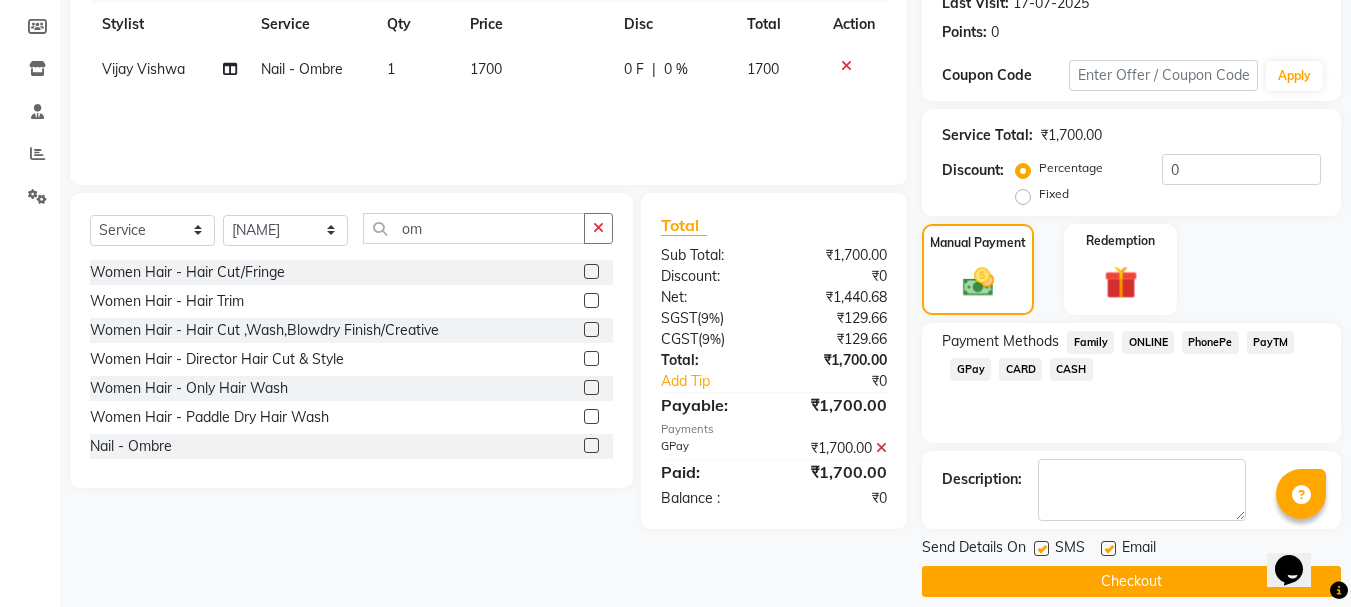 scroll, scrollTop: 309, scrollLeft: 0, axis: vertical 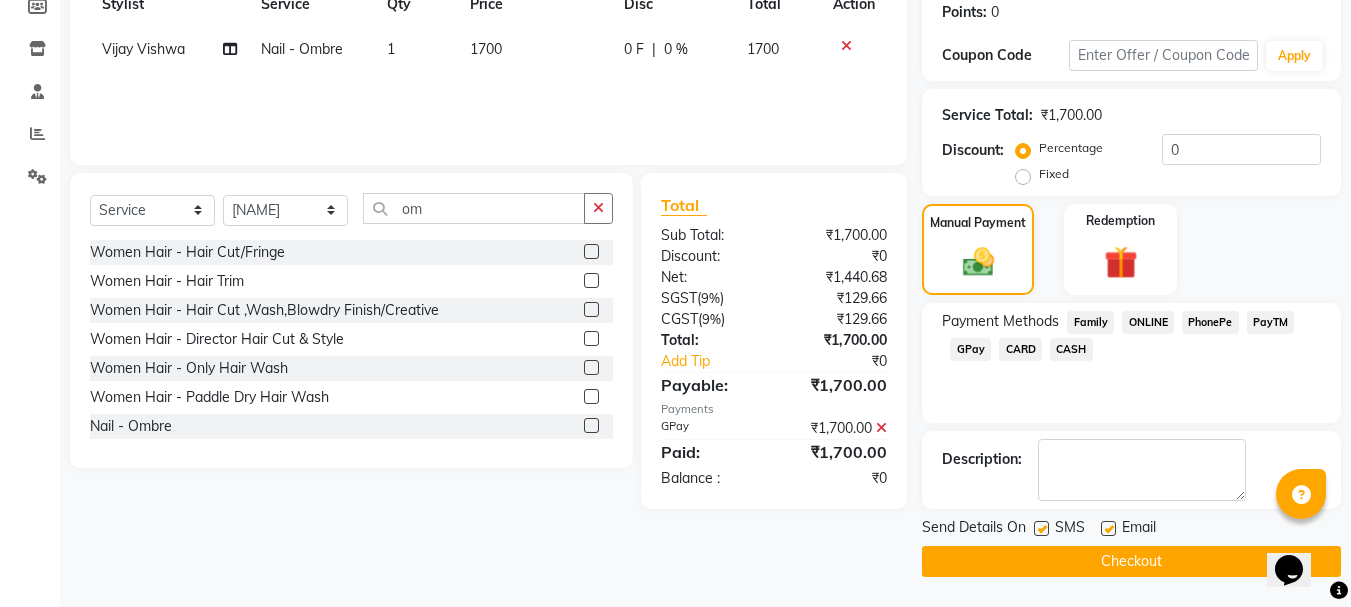 click 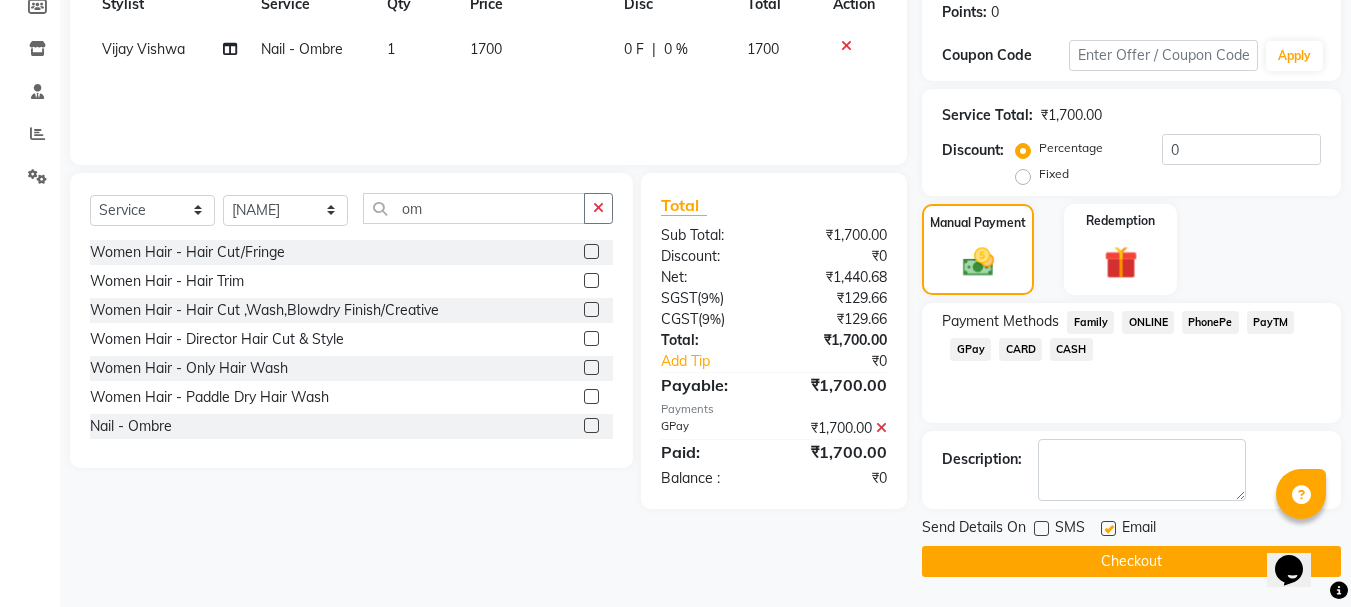 click on "Checkout" 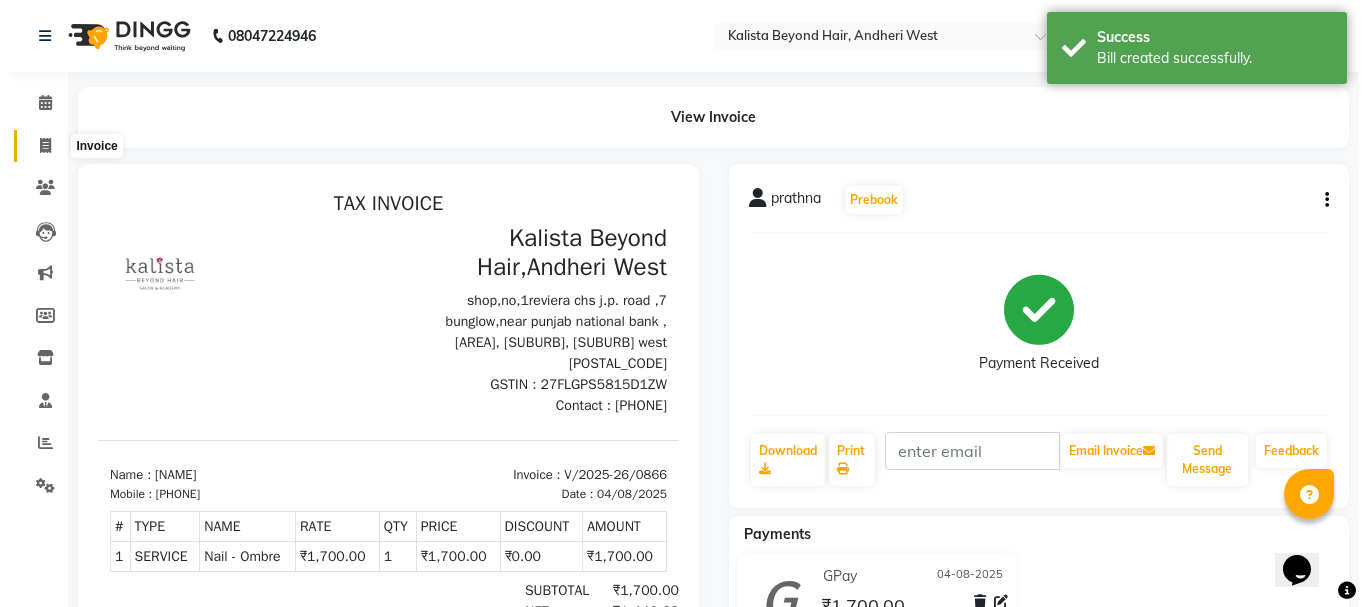 scroll, scrollTop: 0, scrollLeft: 0, axis: both 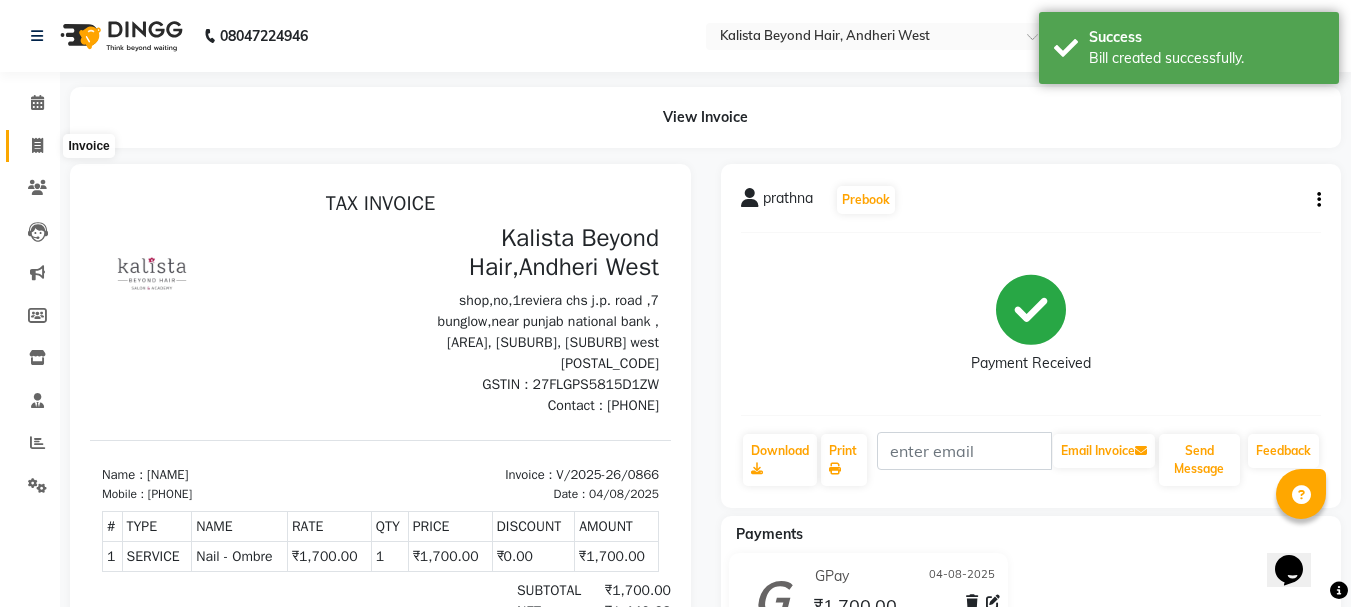 click 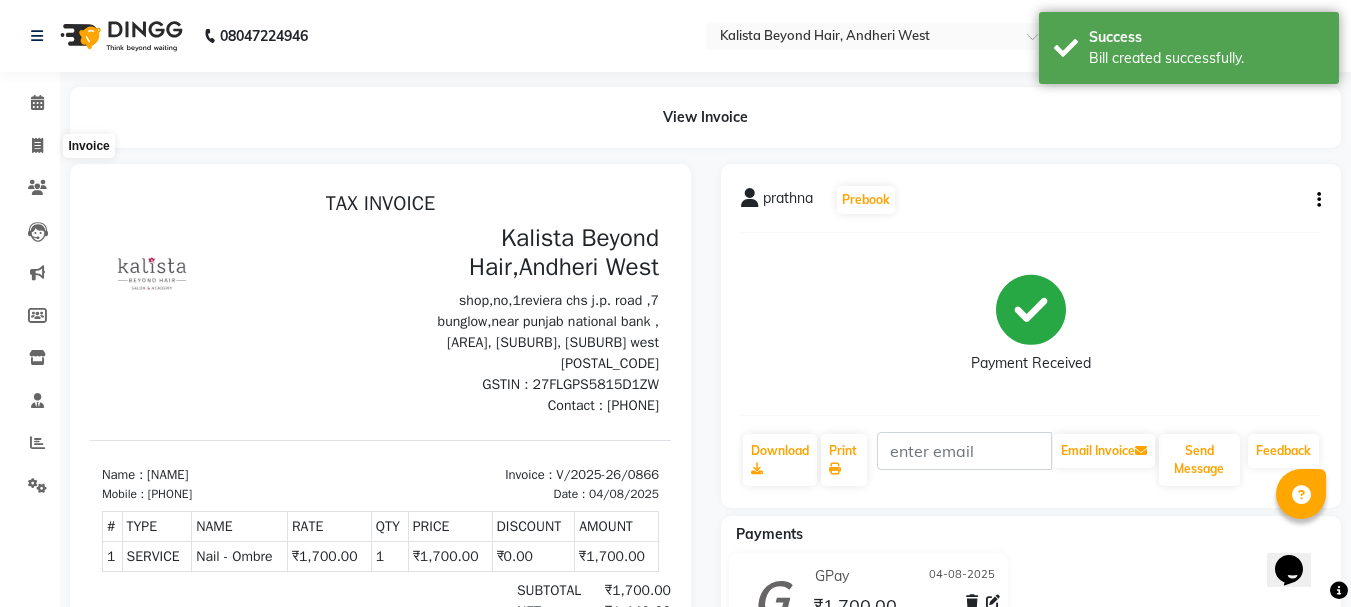 select on "service" 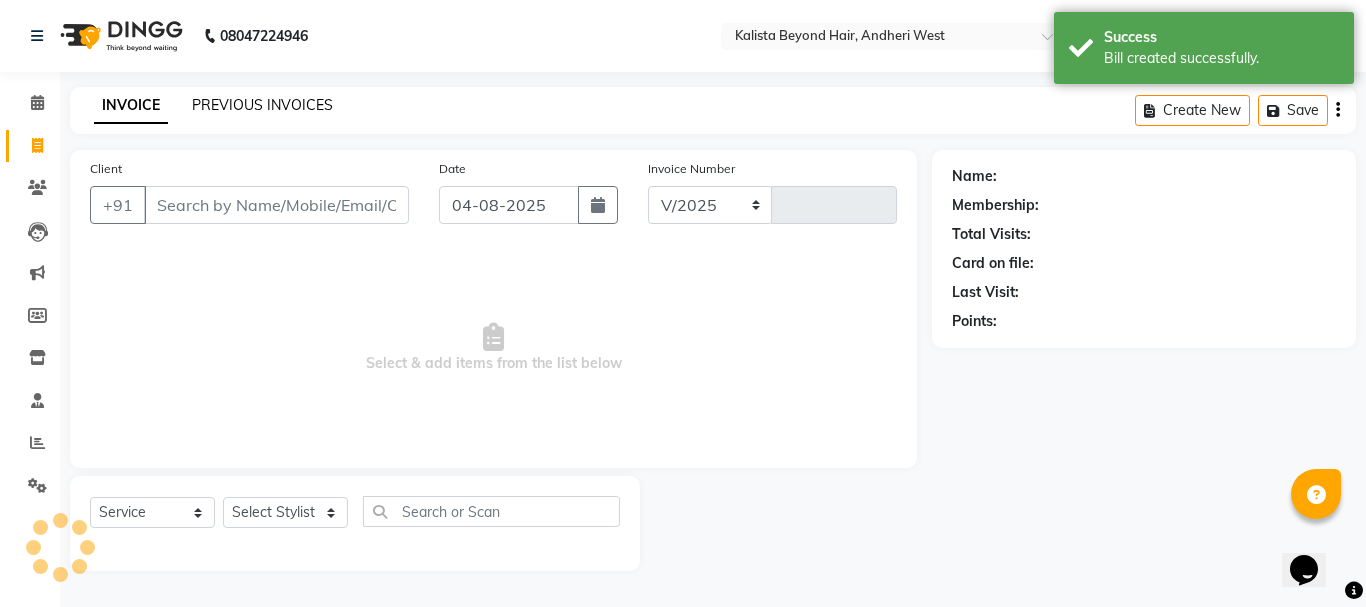 select on "6352" 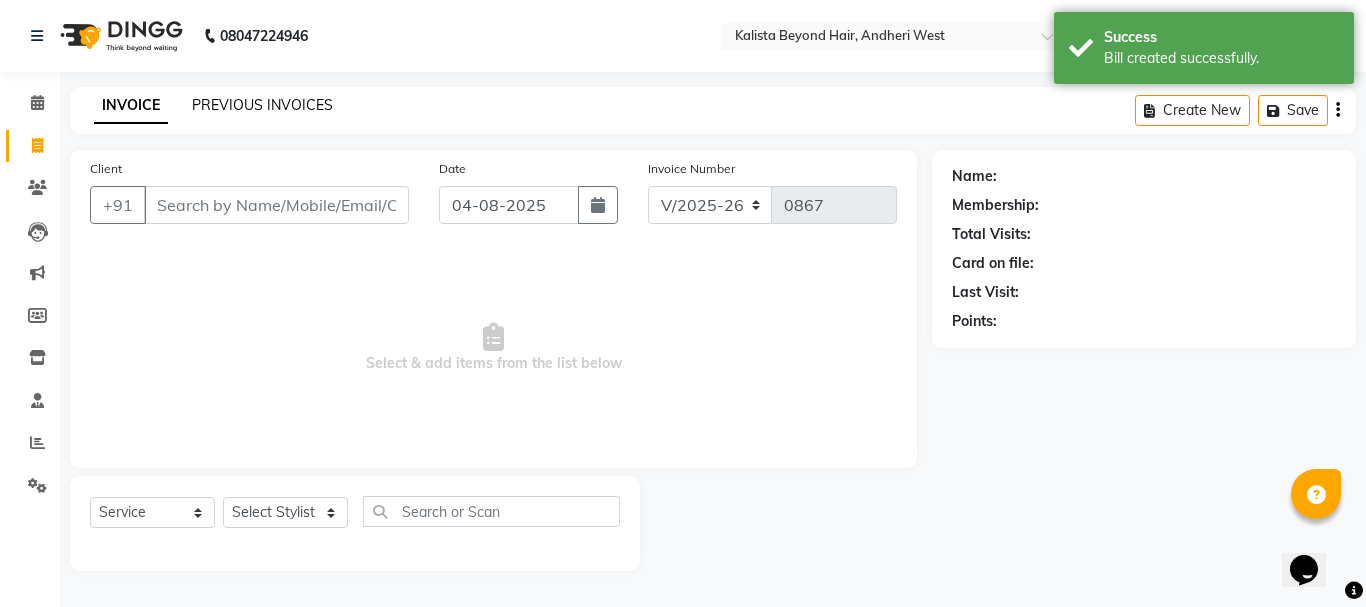 select on "48071" 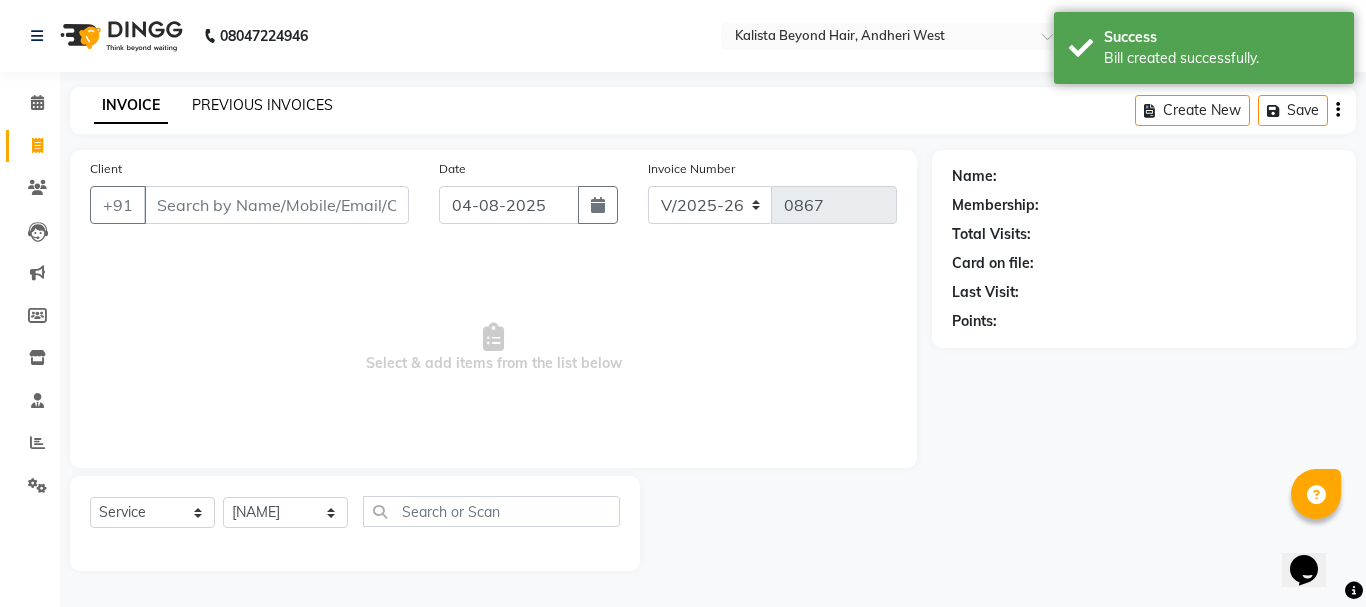 click on "PREVIOUS INVOICES" 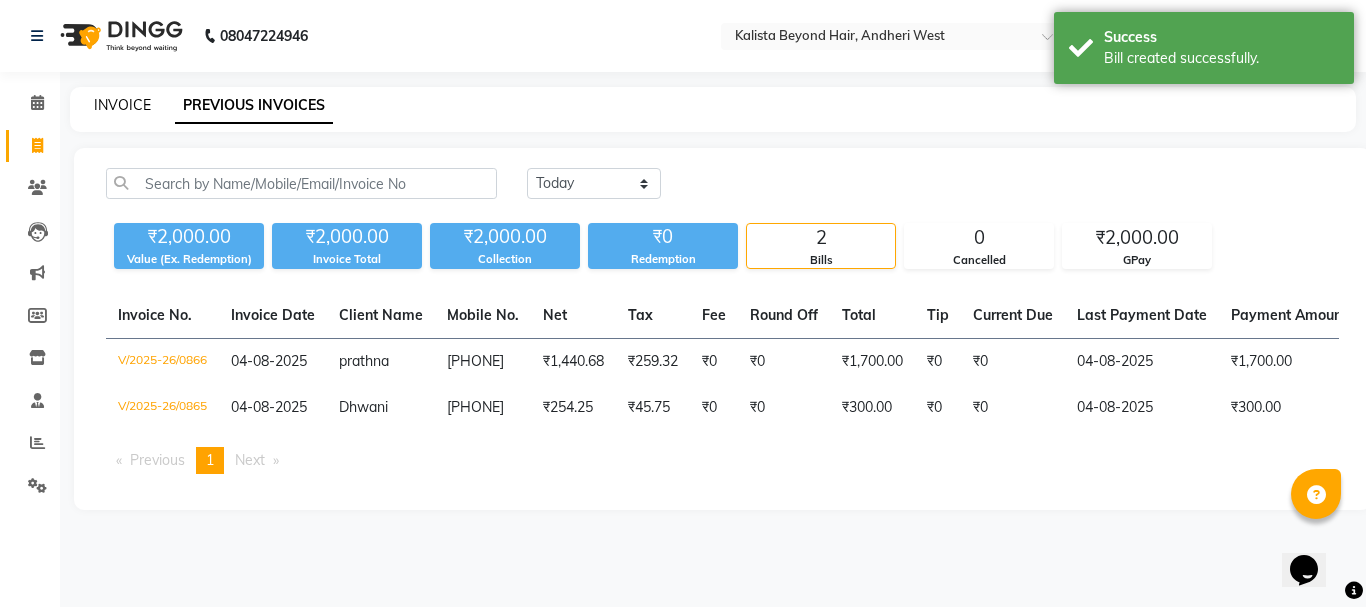 click on "INVOICE" 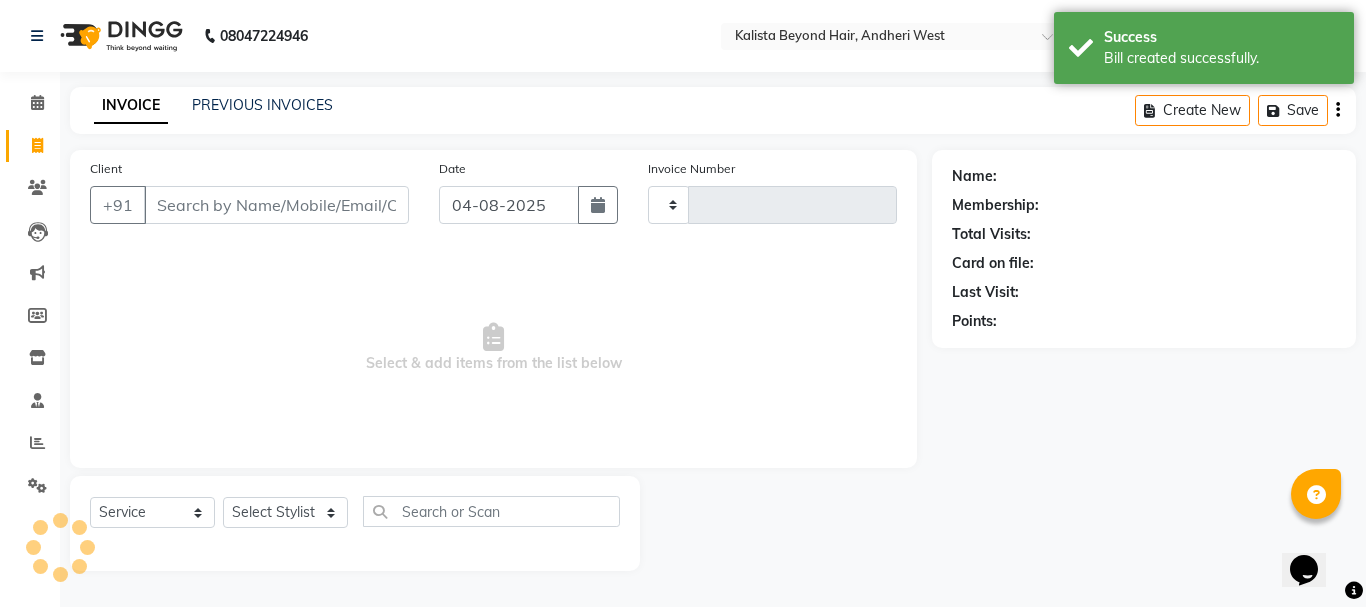 type on "0867" 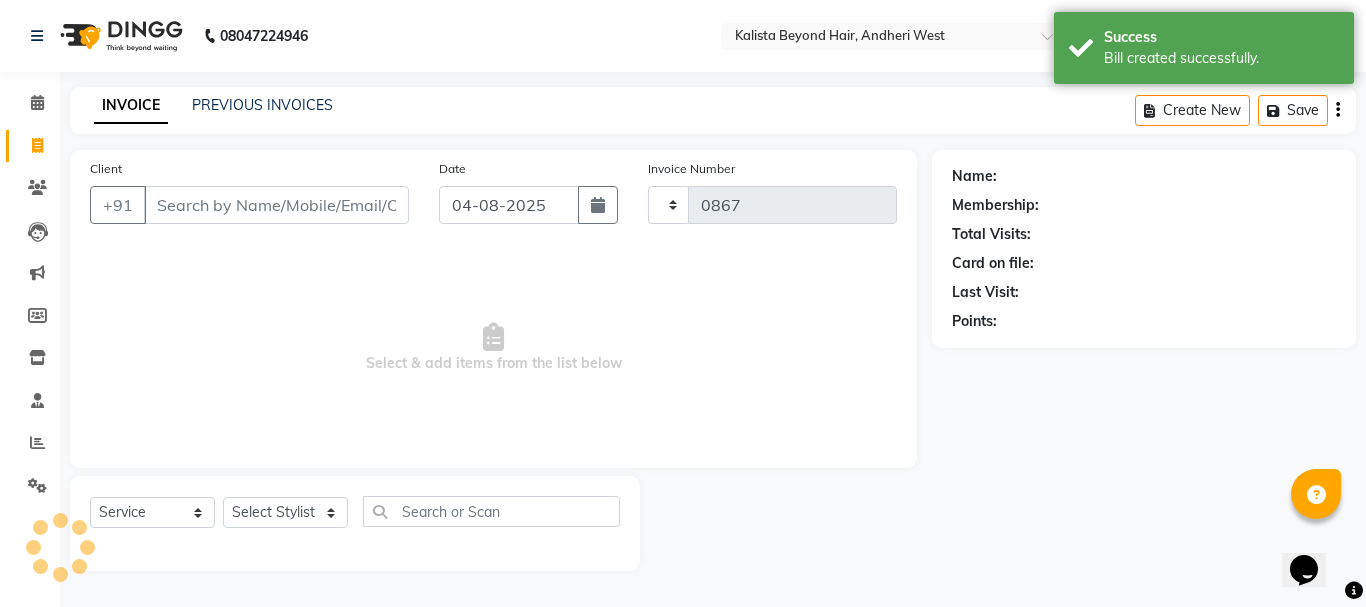 select on "6352" 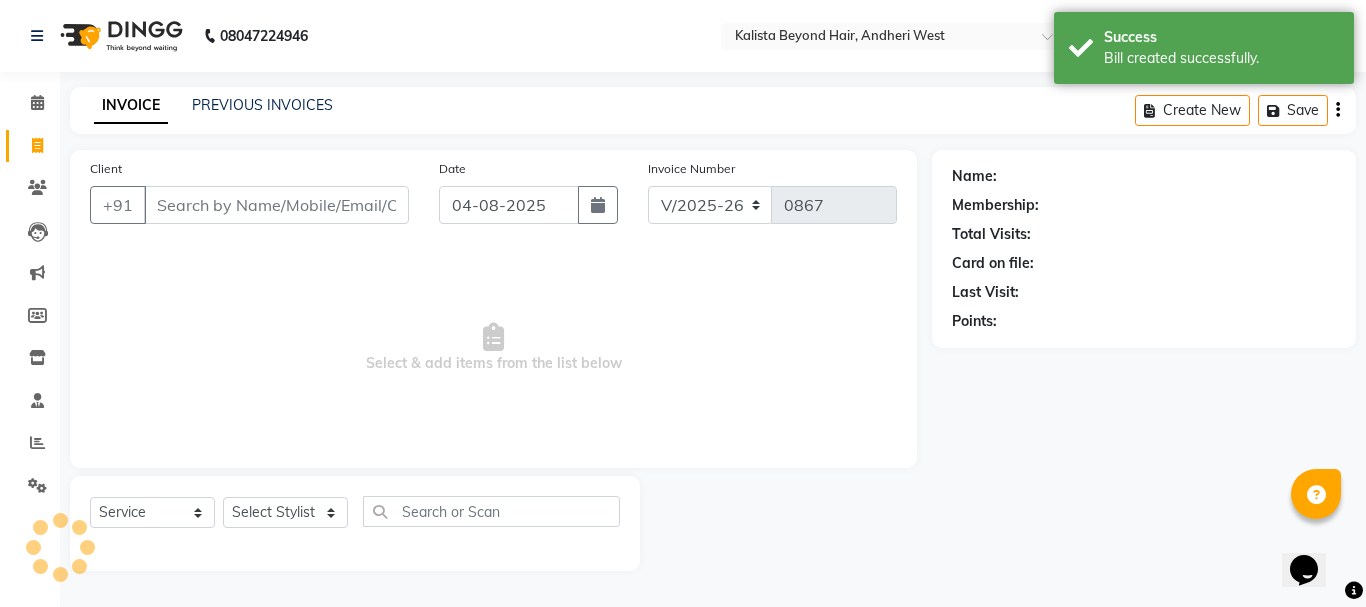 select on "48071" 